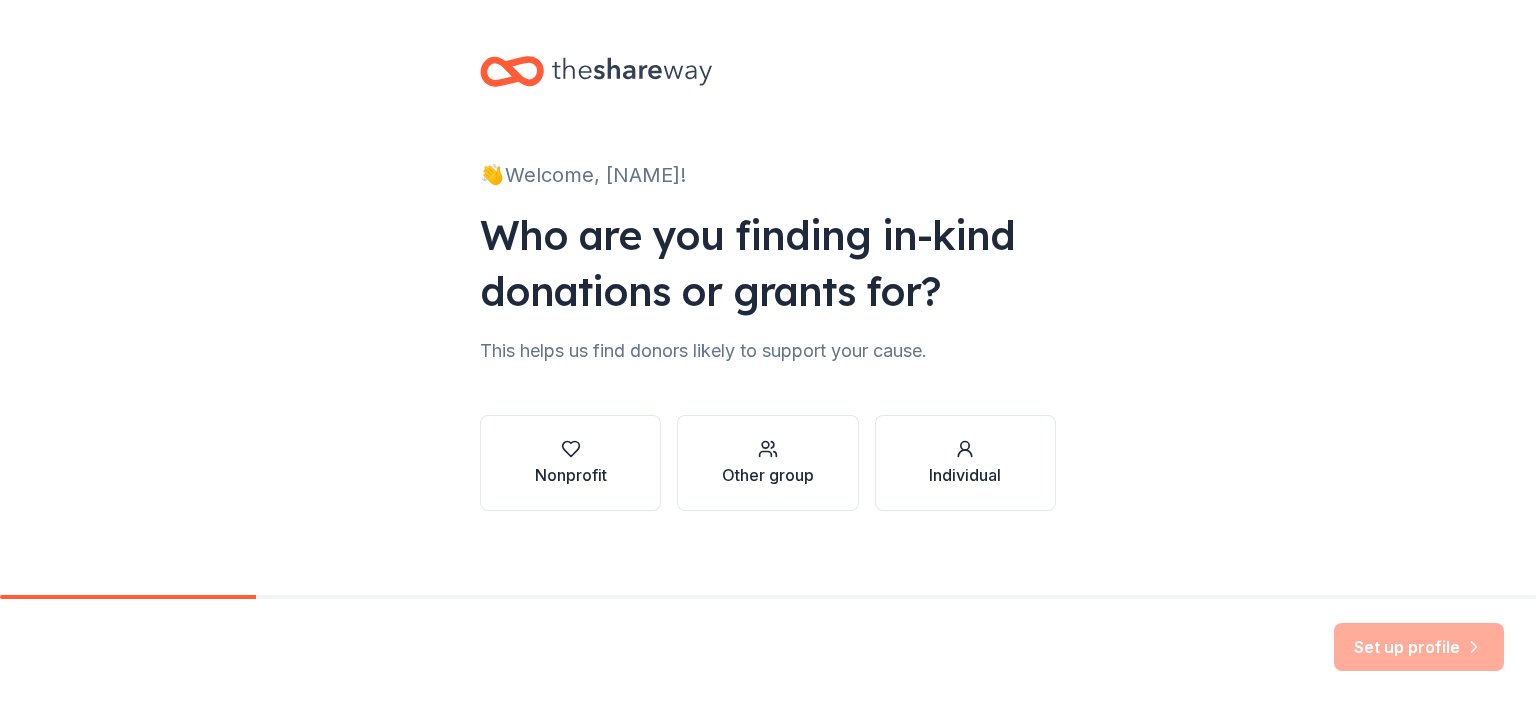 scroll, scrollTop: 0, scrollLeft: 0, axis: both 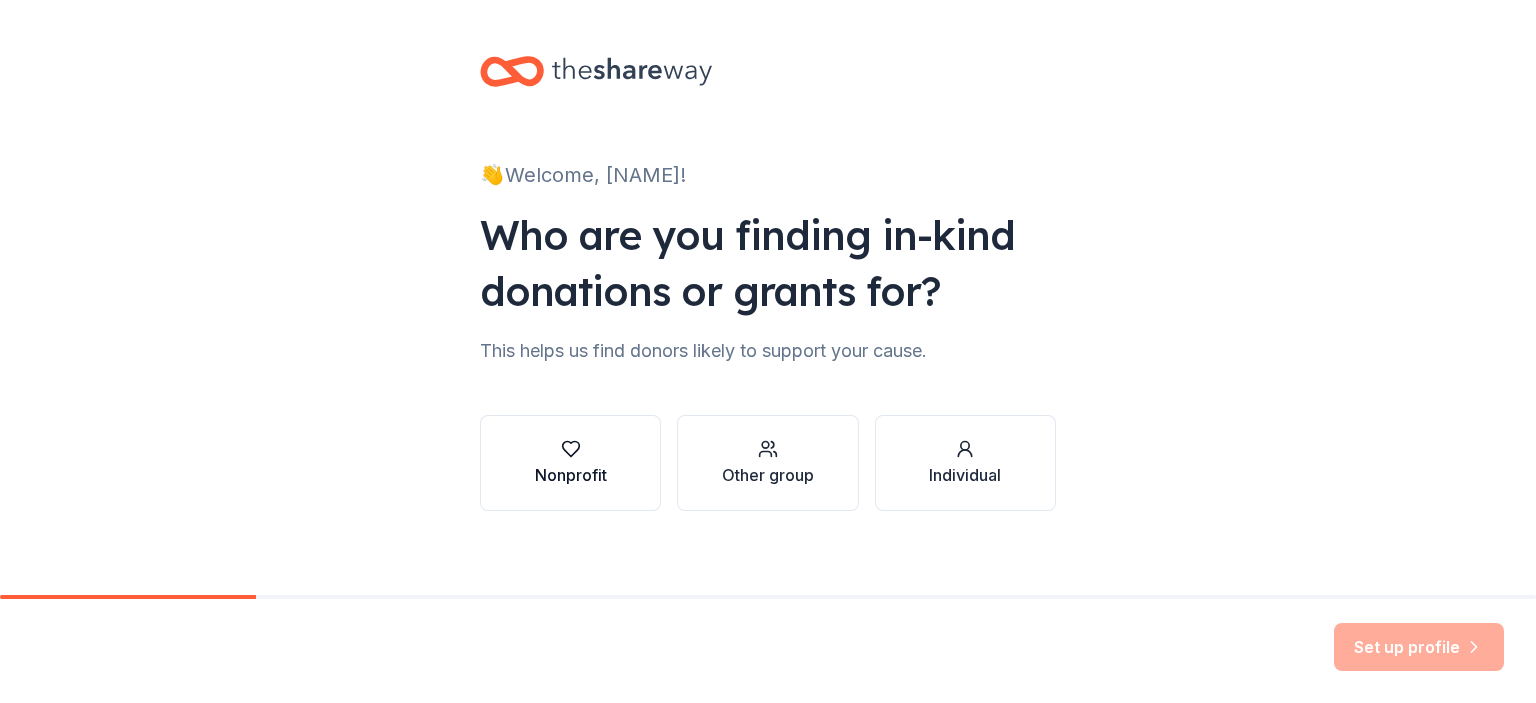 click at bounding box center [571, 449] 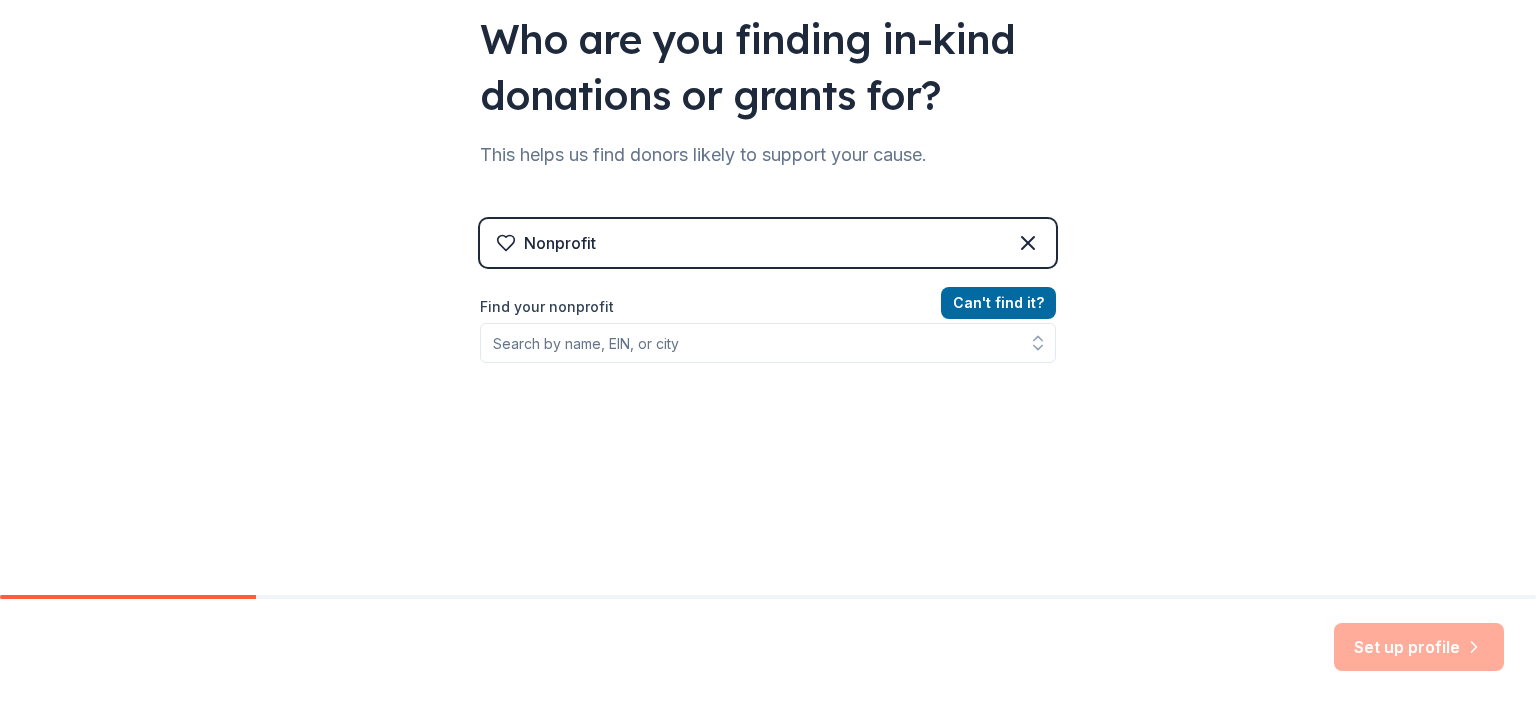 scroll, scrollTop: 200, scrollLeft: 0, axis: vertical 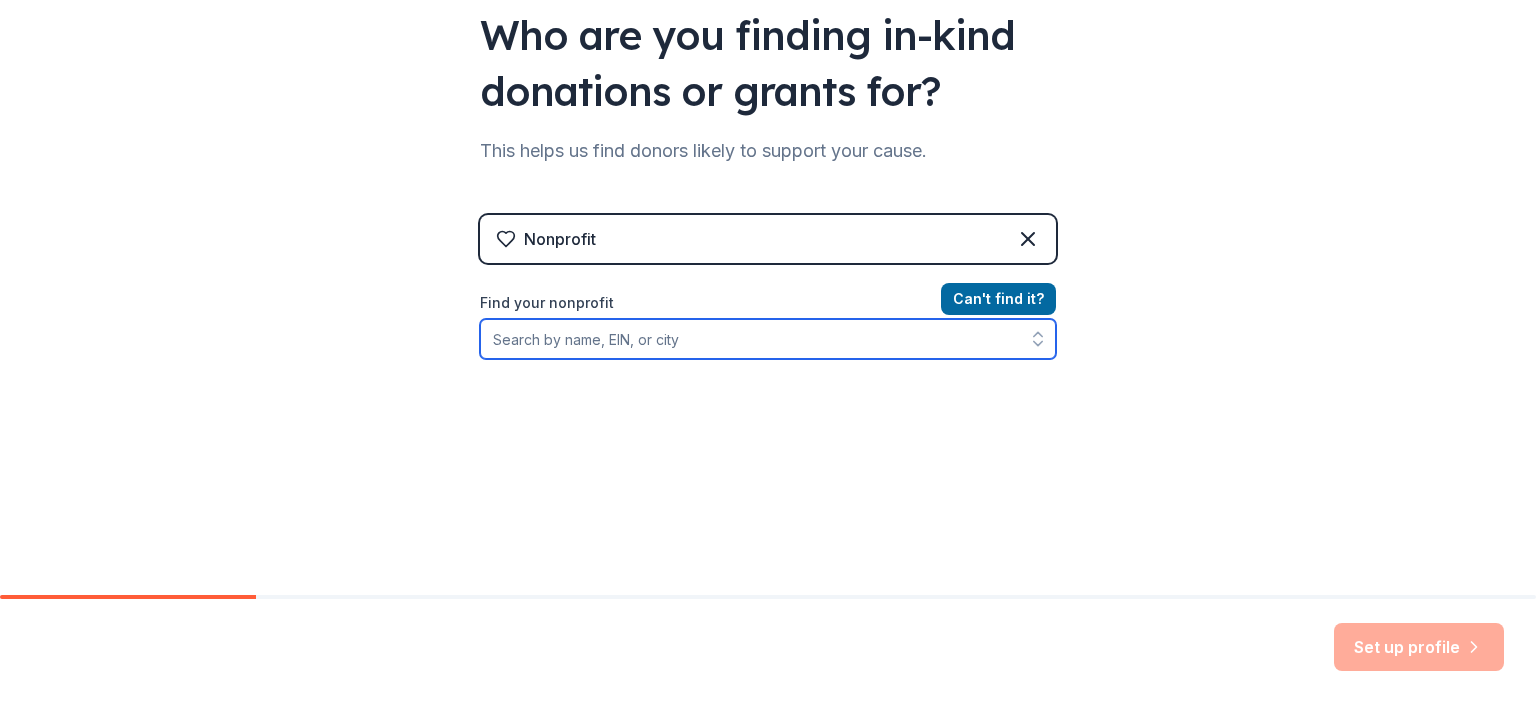 click on "Find your nonprofit" at bounding box center [768, 339] 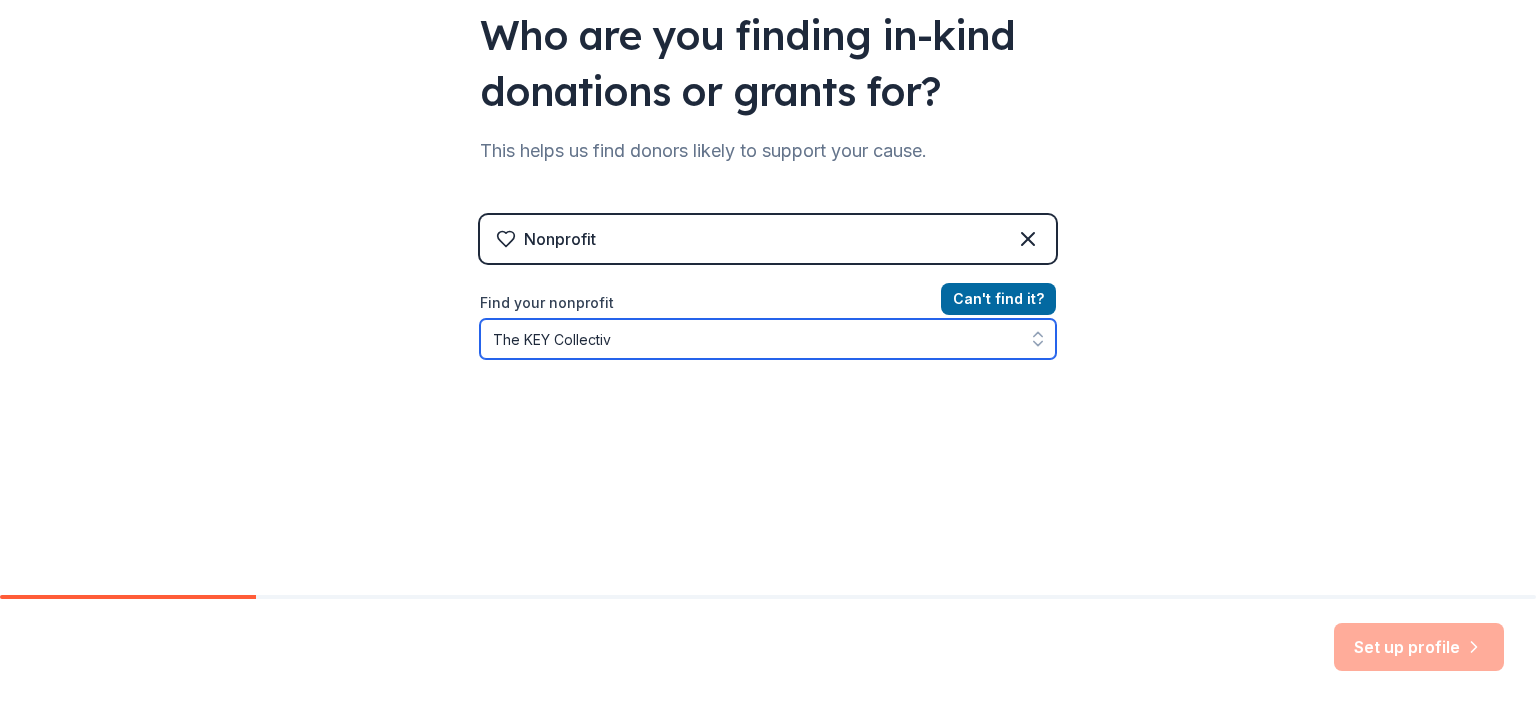 type on "The KEY Collective" 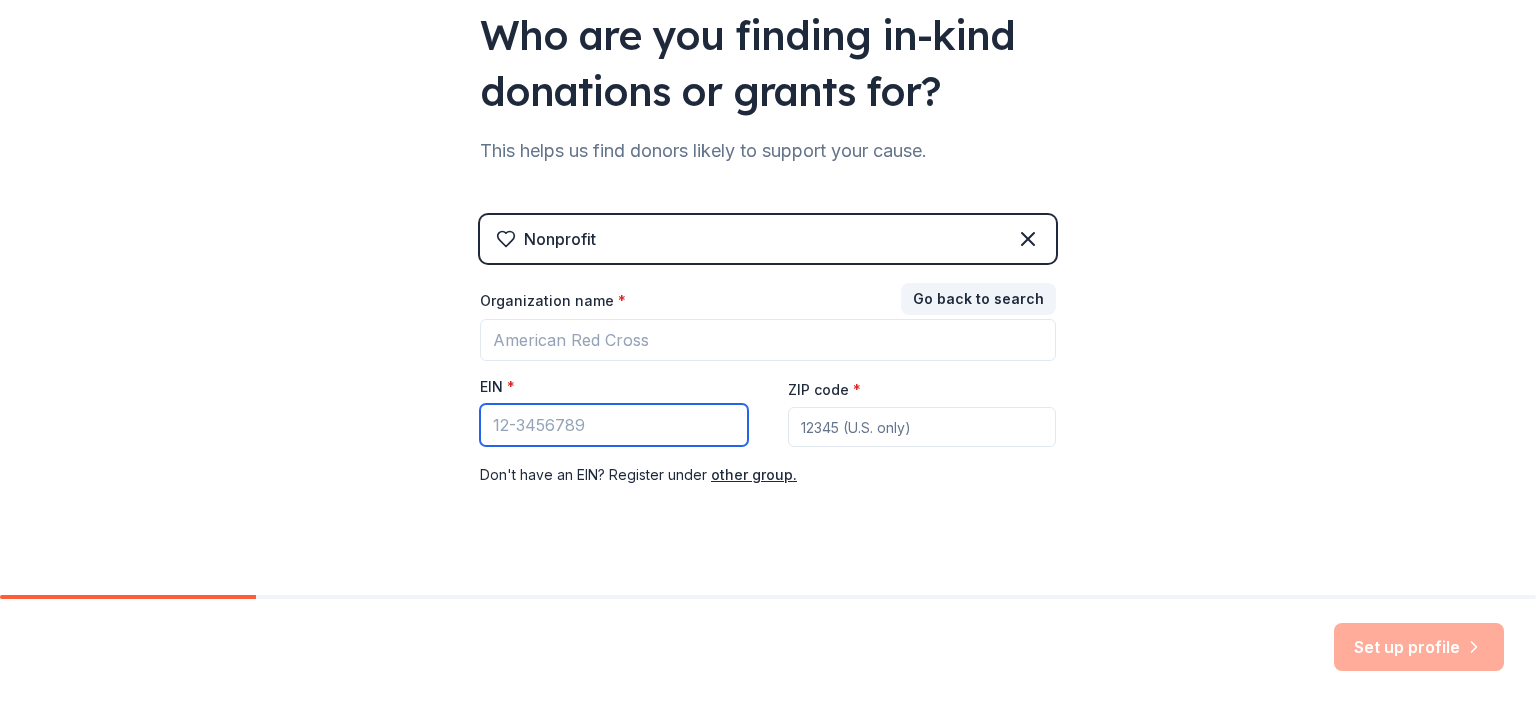 click on "EIN *" at bounding box center [614, 425] 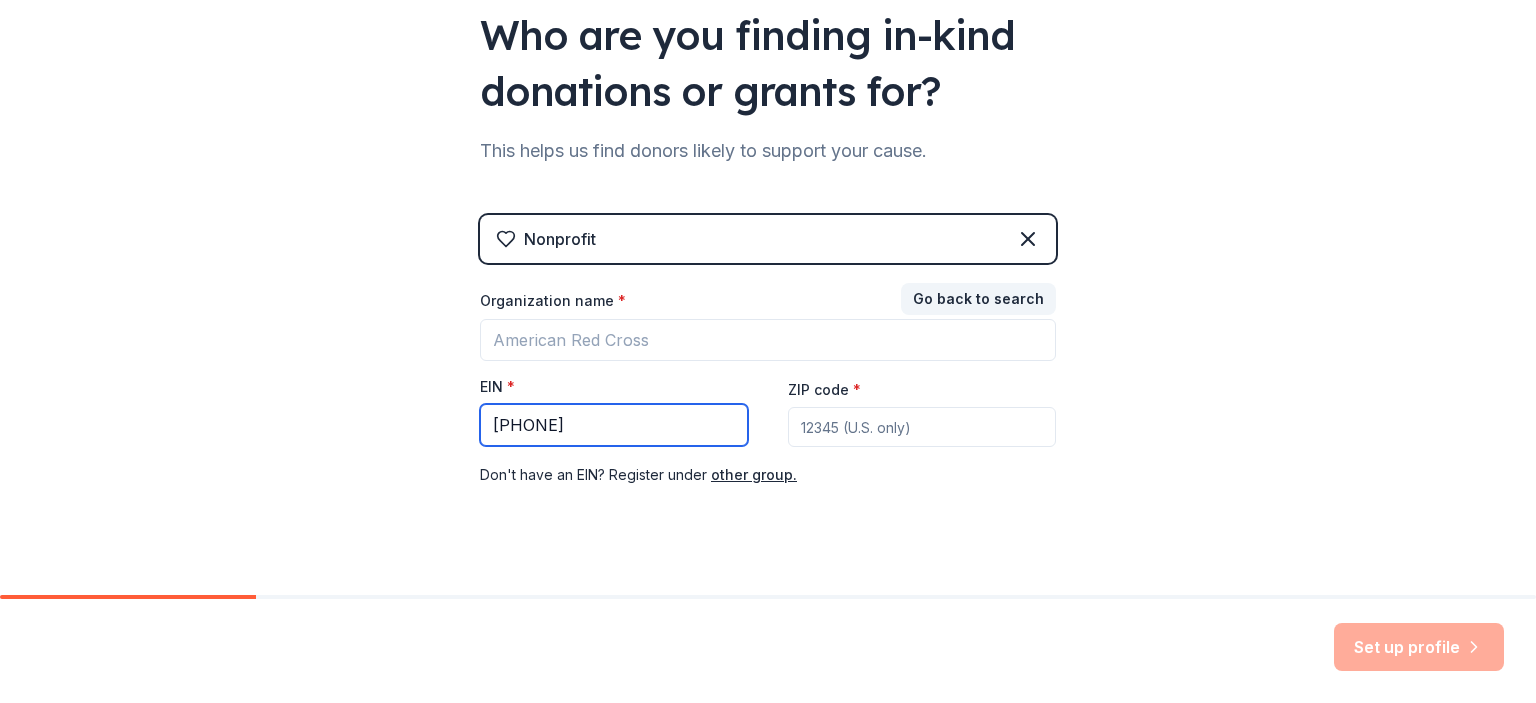 type on "[PHONE]" 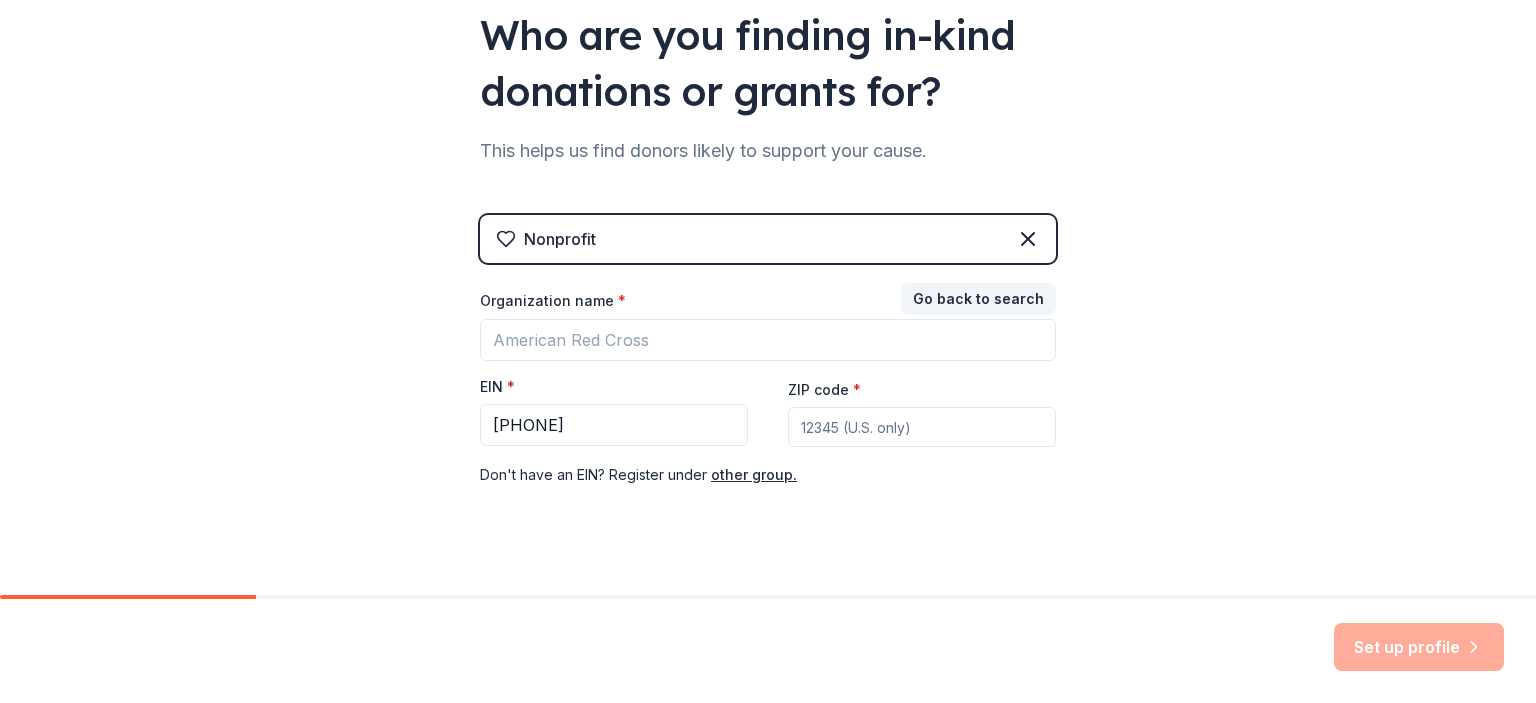 click on "ZIP code *" at bounding box center [922, 427] 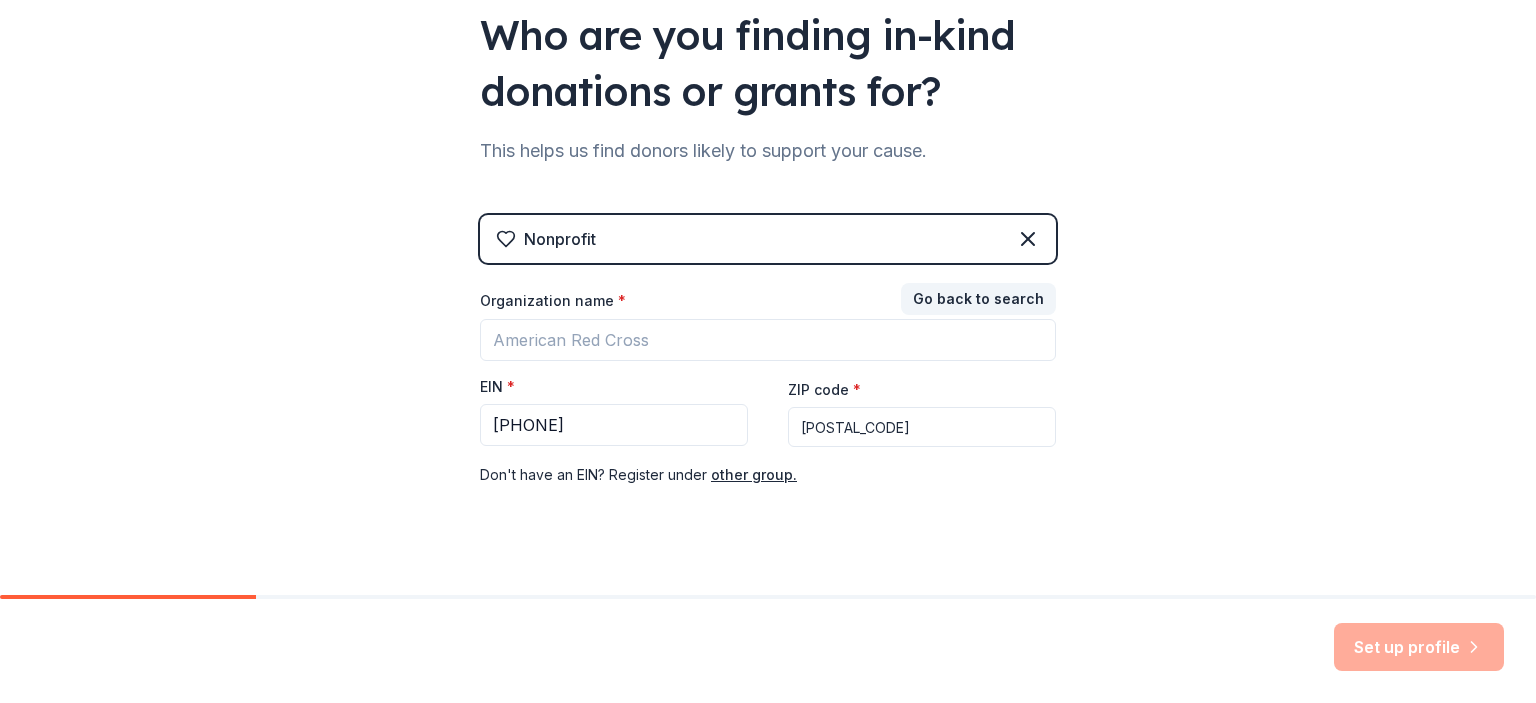 type on "[POSTAL_CODE]" 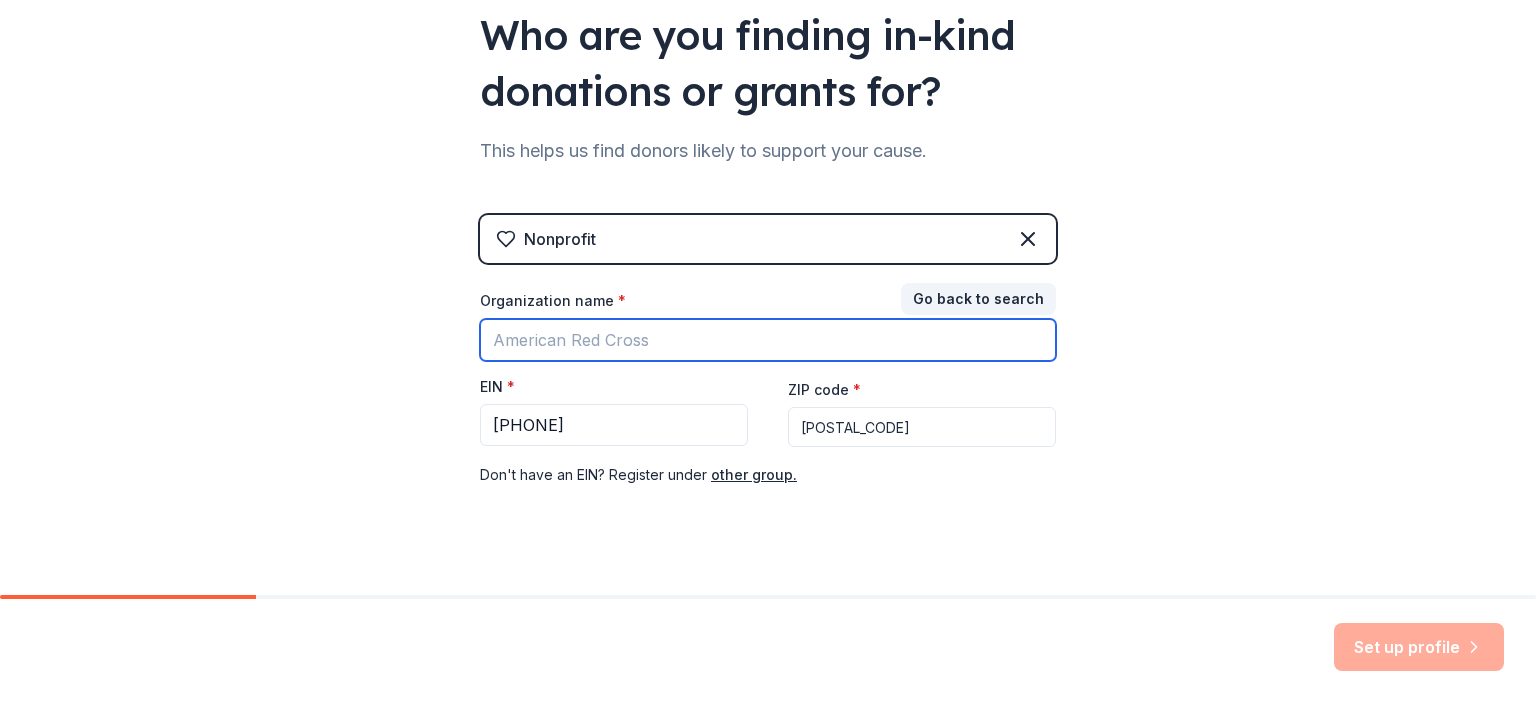 click on "Organization name *" at bounding box center (768, 340) 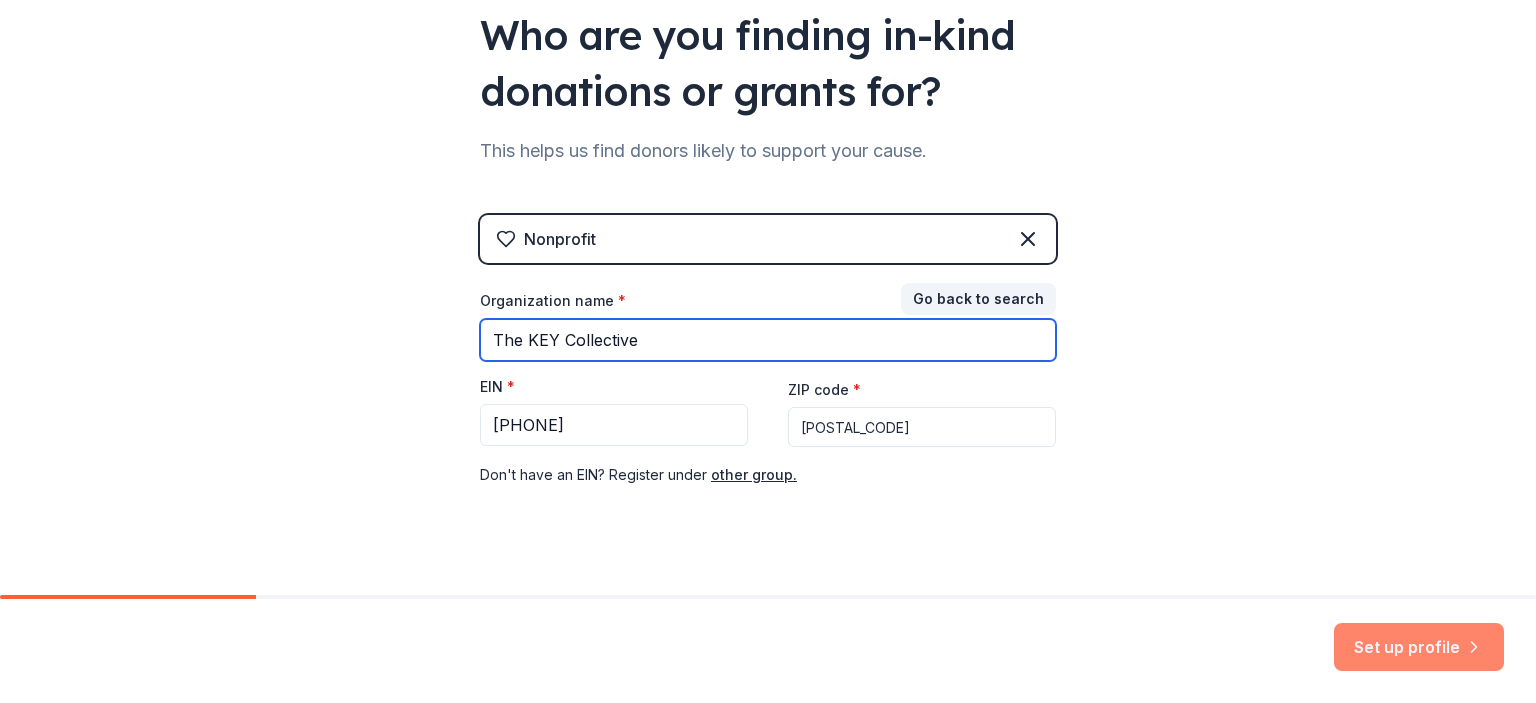 type on "The KEY Collective" 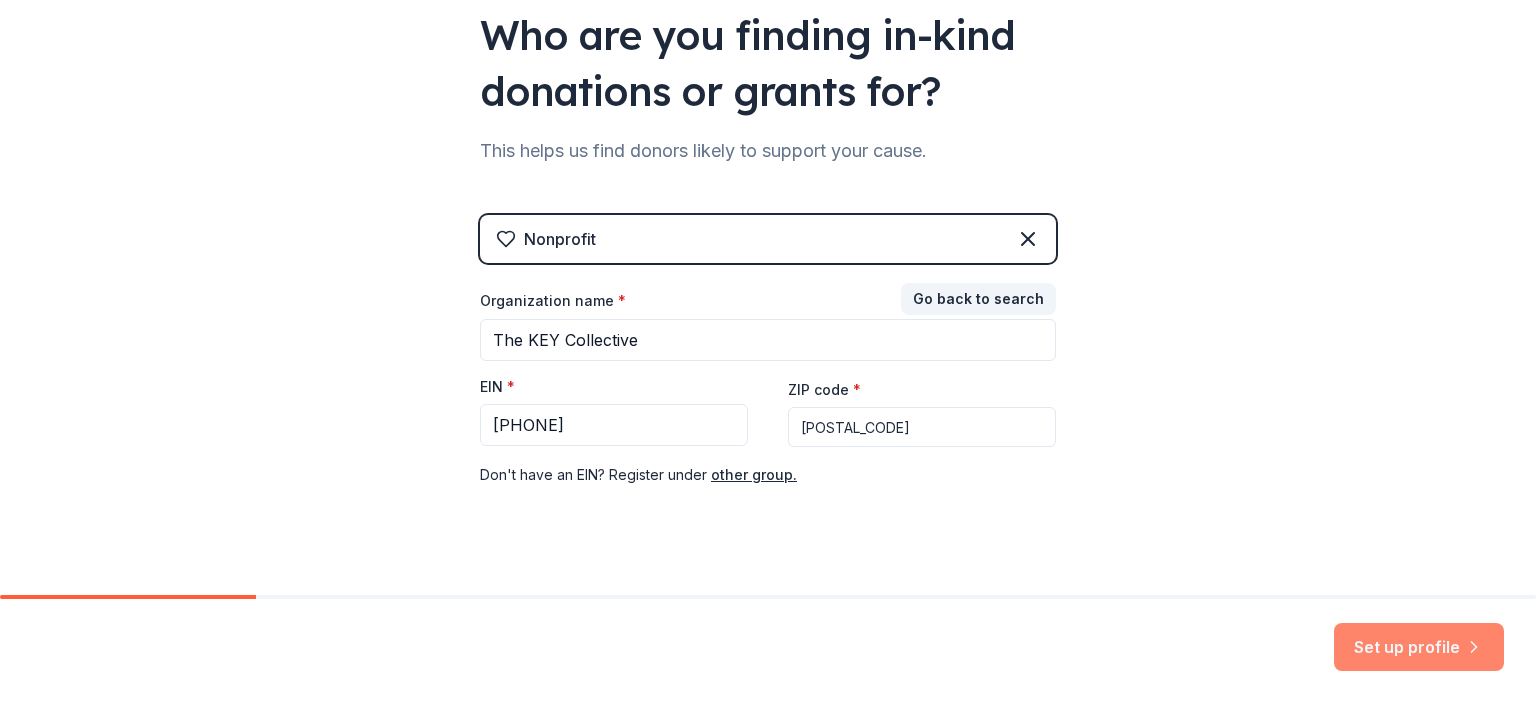 click on "Set up profile" at bounding box center [1419, 647] 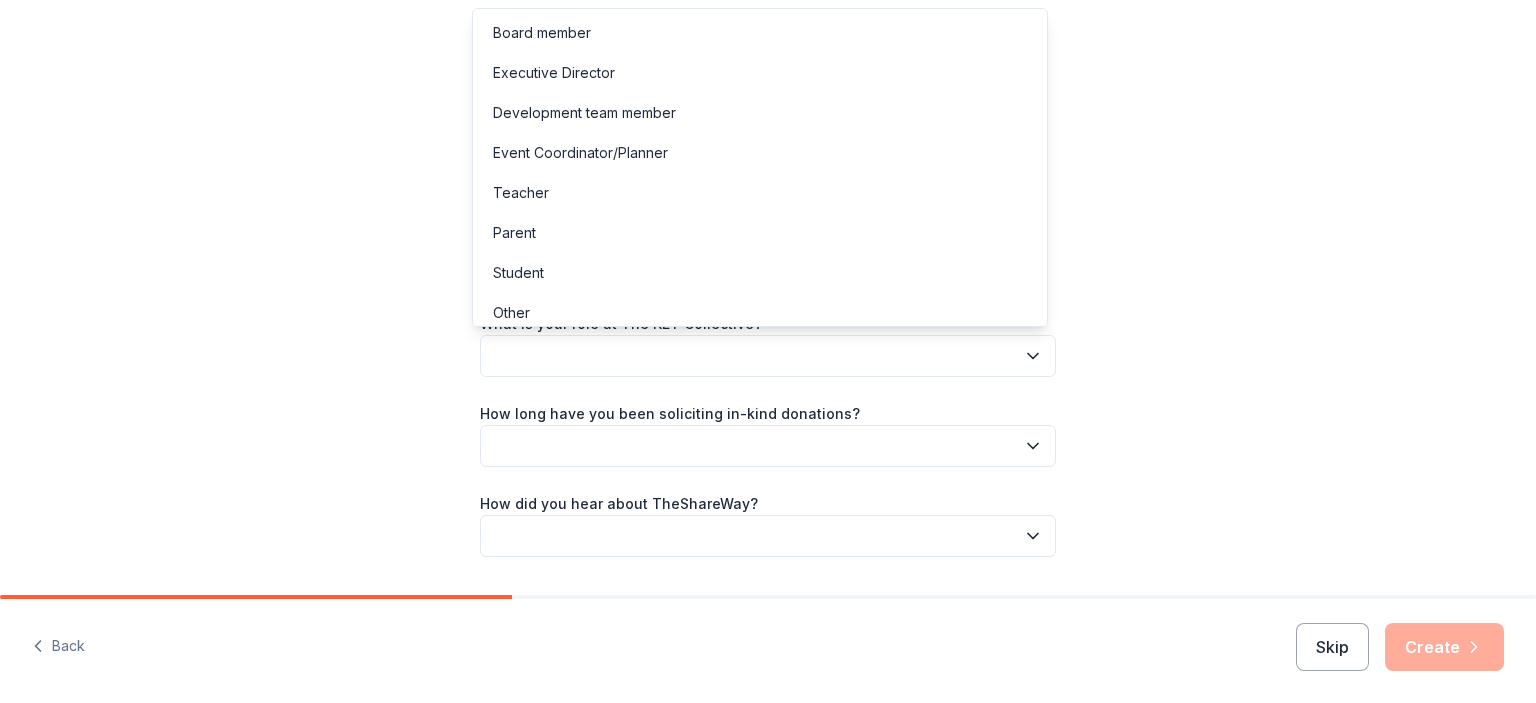 click at bounding box center (768, 356) 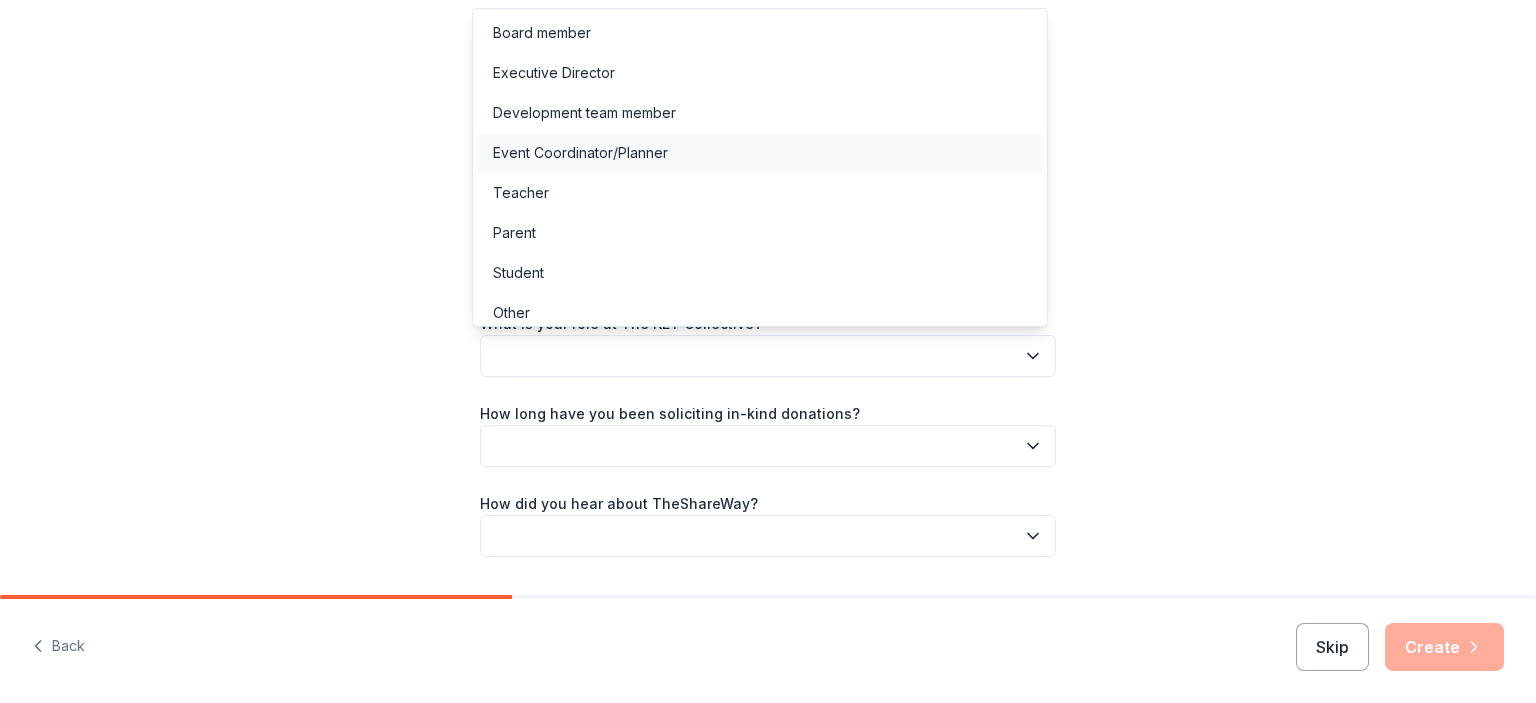 scroll, scrollTop: 10, scrollLeft: 0, axis: vertical 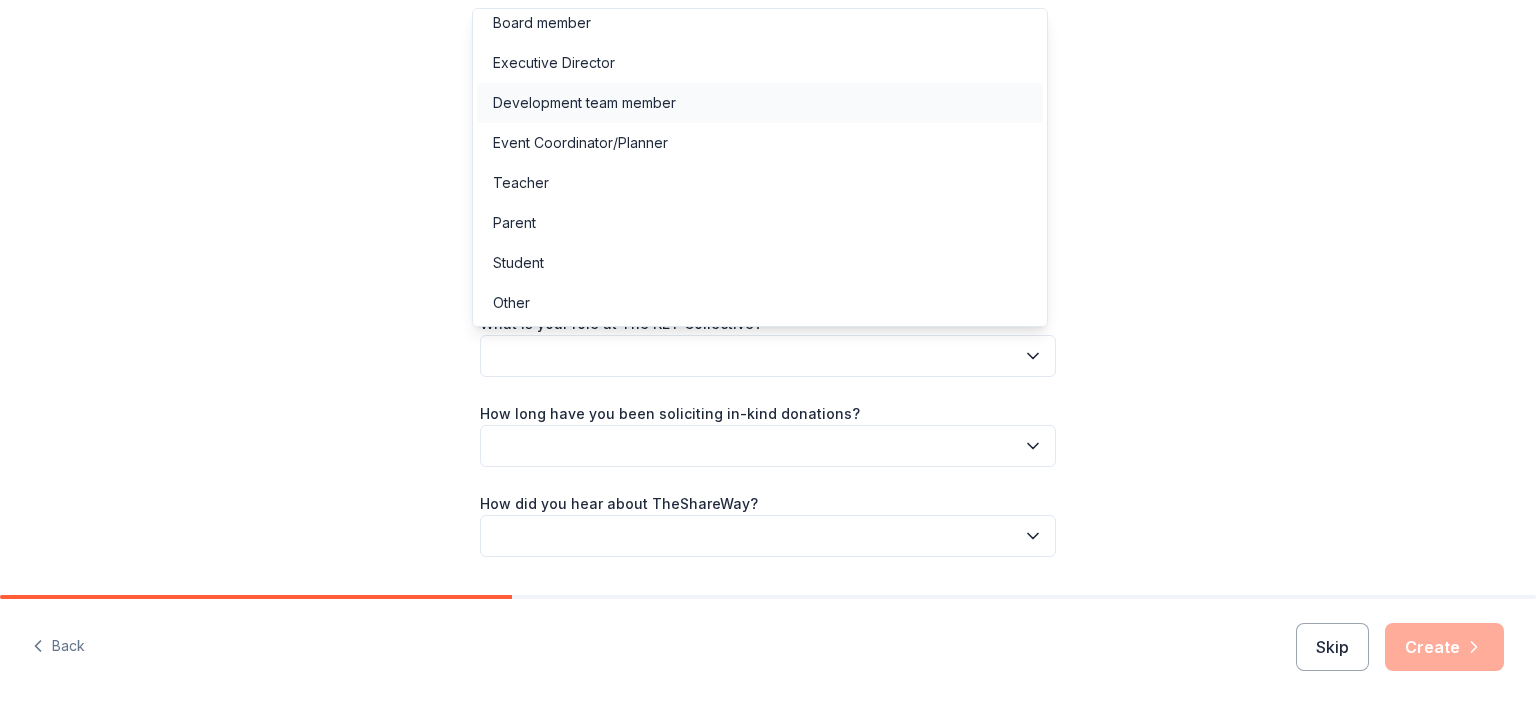 click on "Development team member" at bounding box center (760, 103) 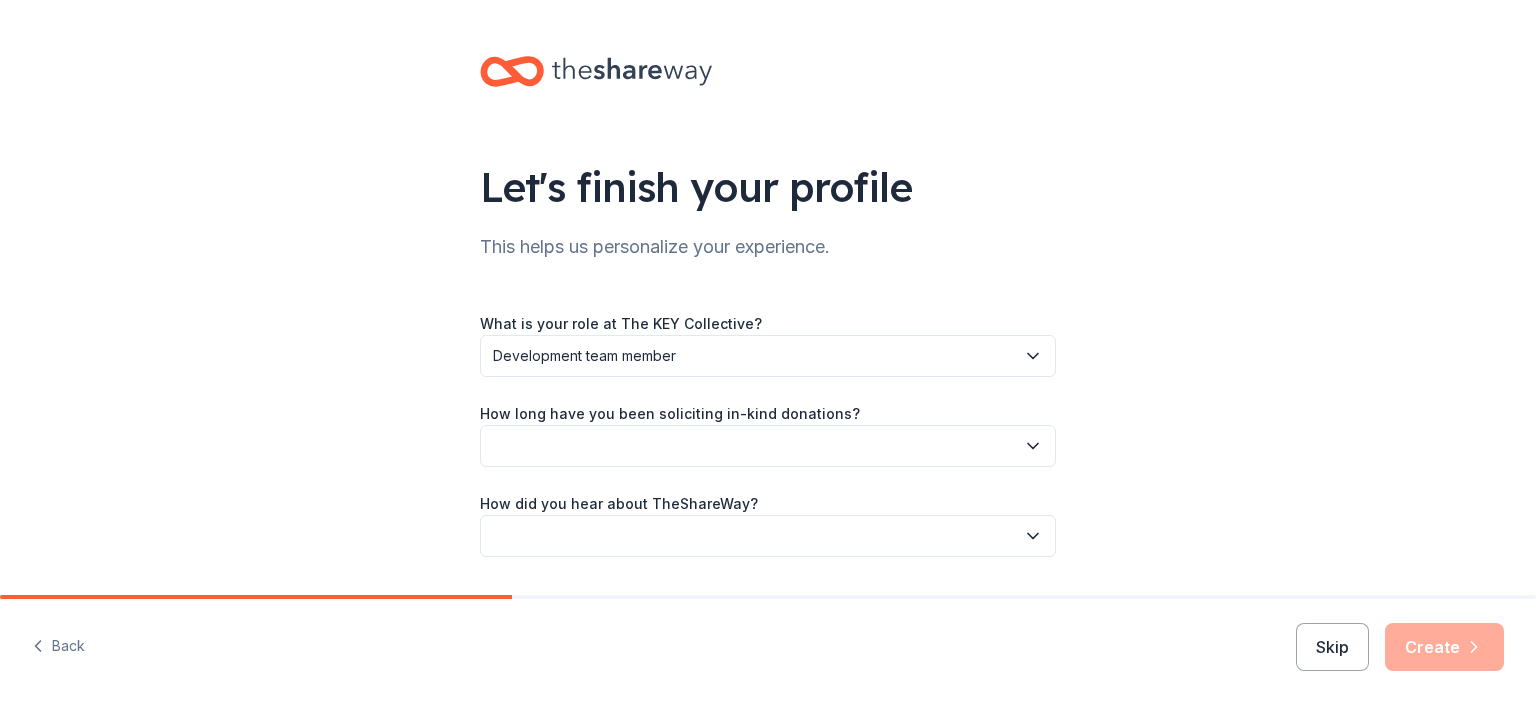 click at bounding box center (768, 446) 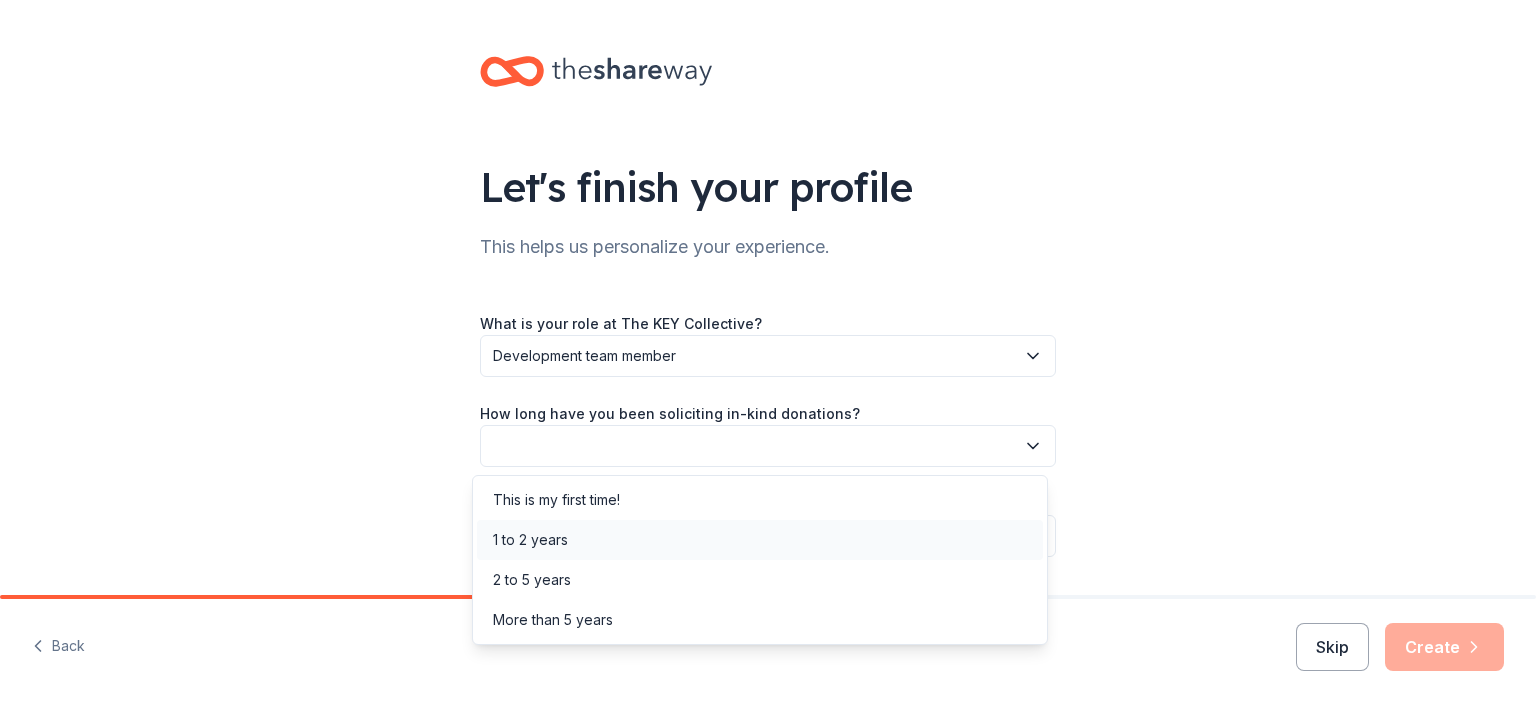 click on "1 to 2 years" at bounding box center (760, 540) 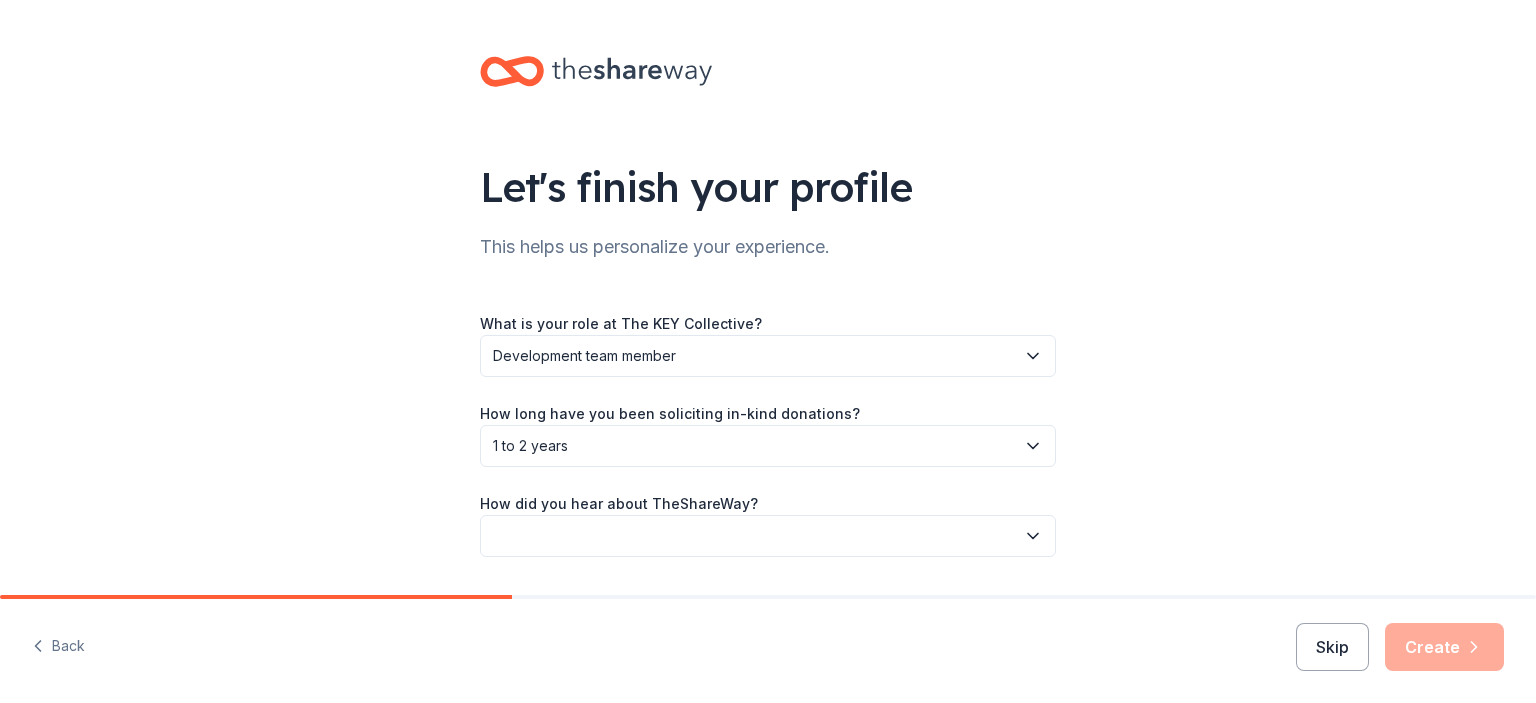 click at bounding box center (768, 536) 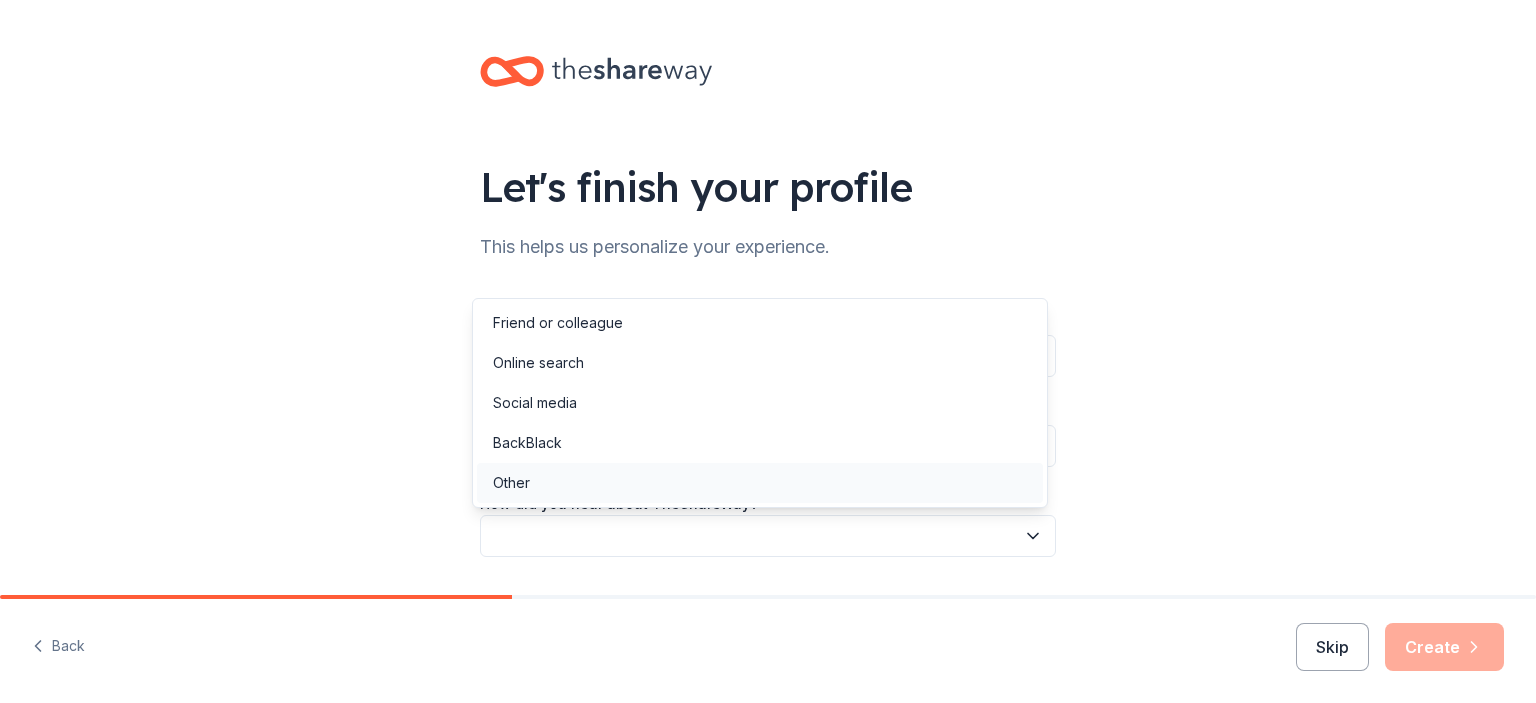 click on "Other" at bounding box center [760, 483] 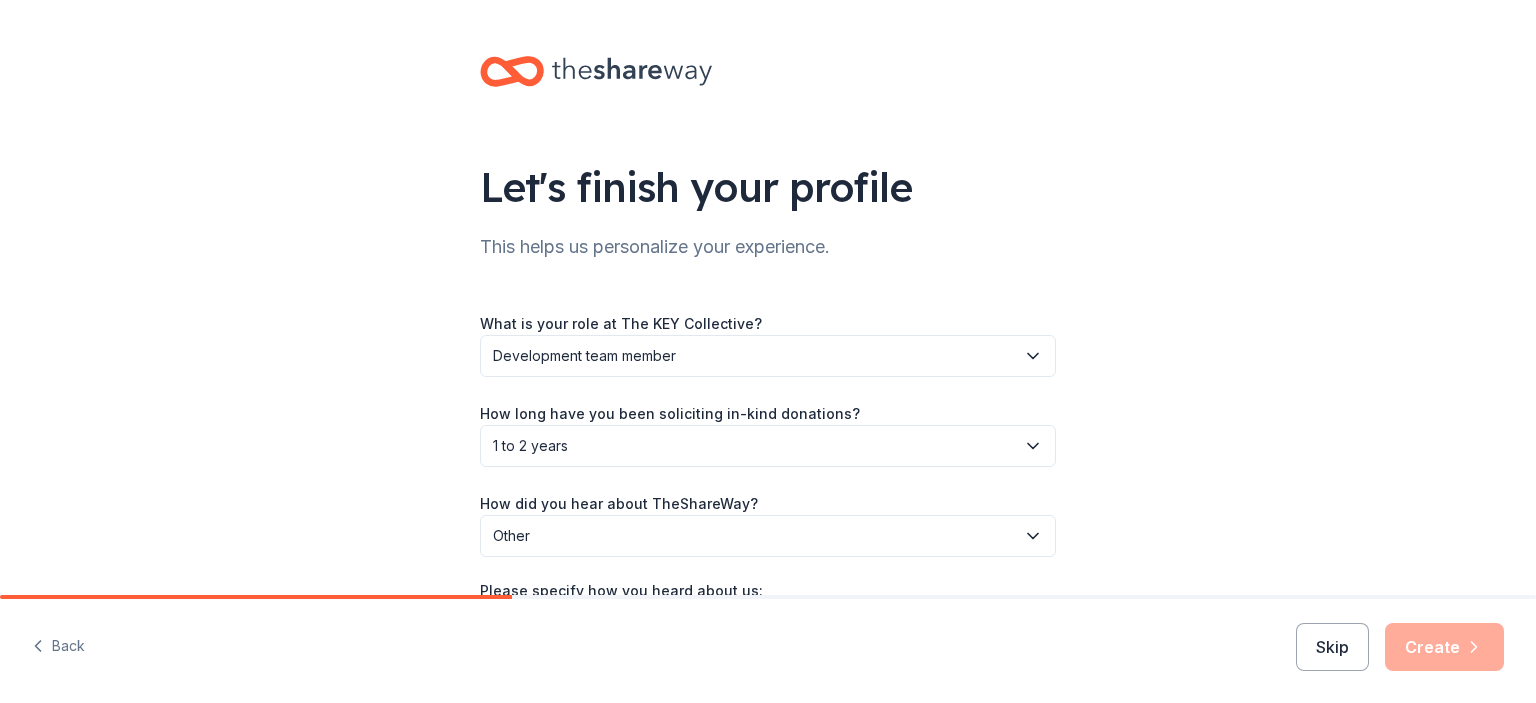 scroll, scrollTop: 151, scrollLeft: 0, axis: vertical 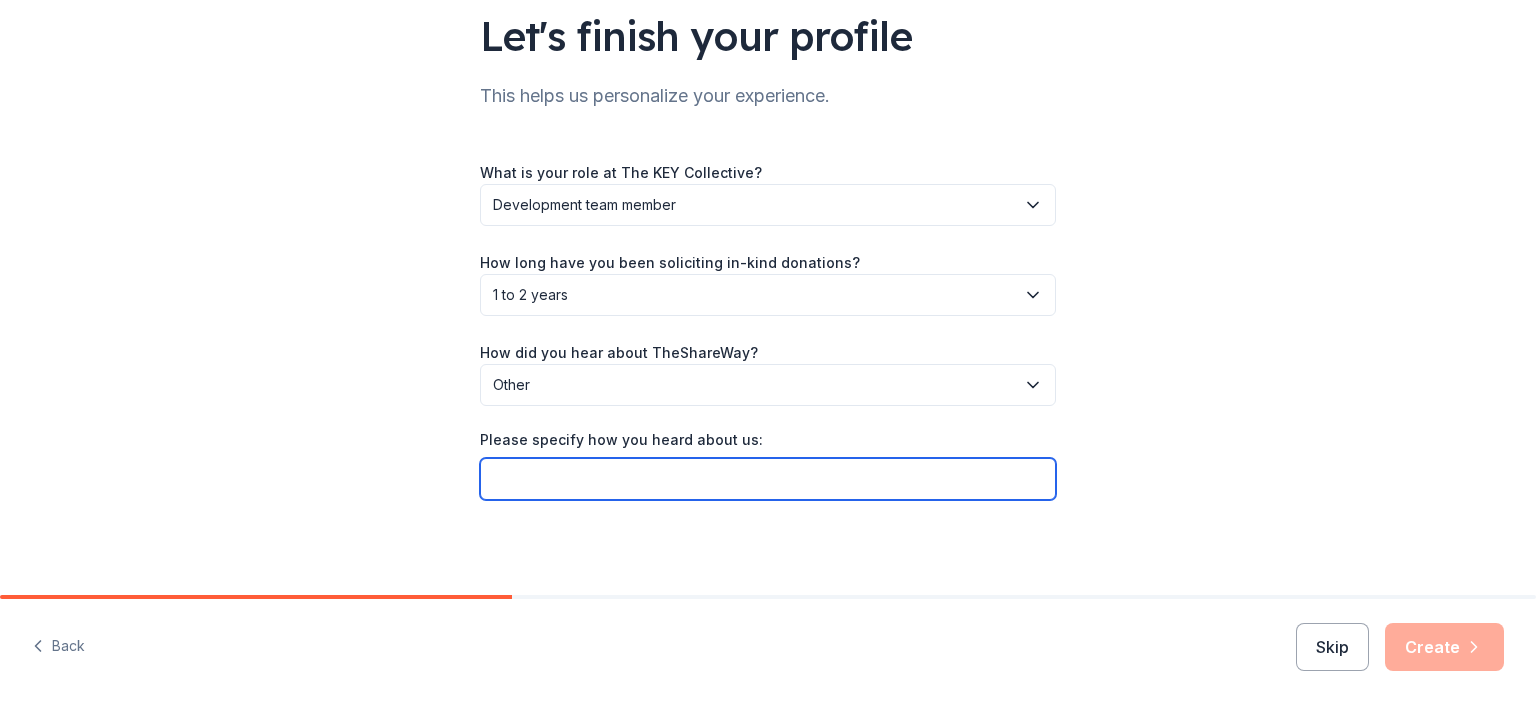 click on "Please specify how you heard about us:" at bounding box center [768, 479] 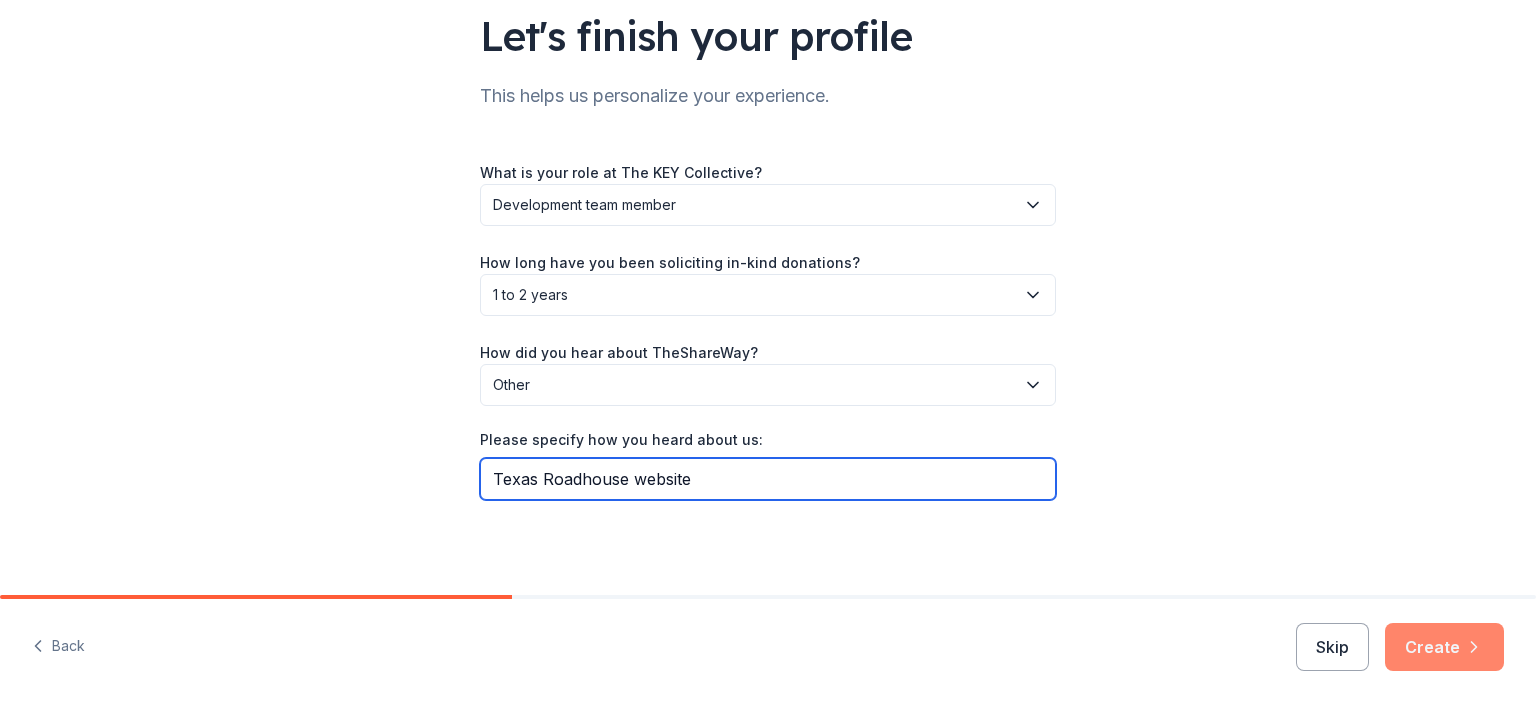 type on "Texas Roadhouse website" 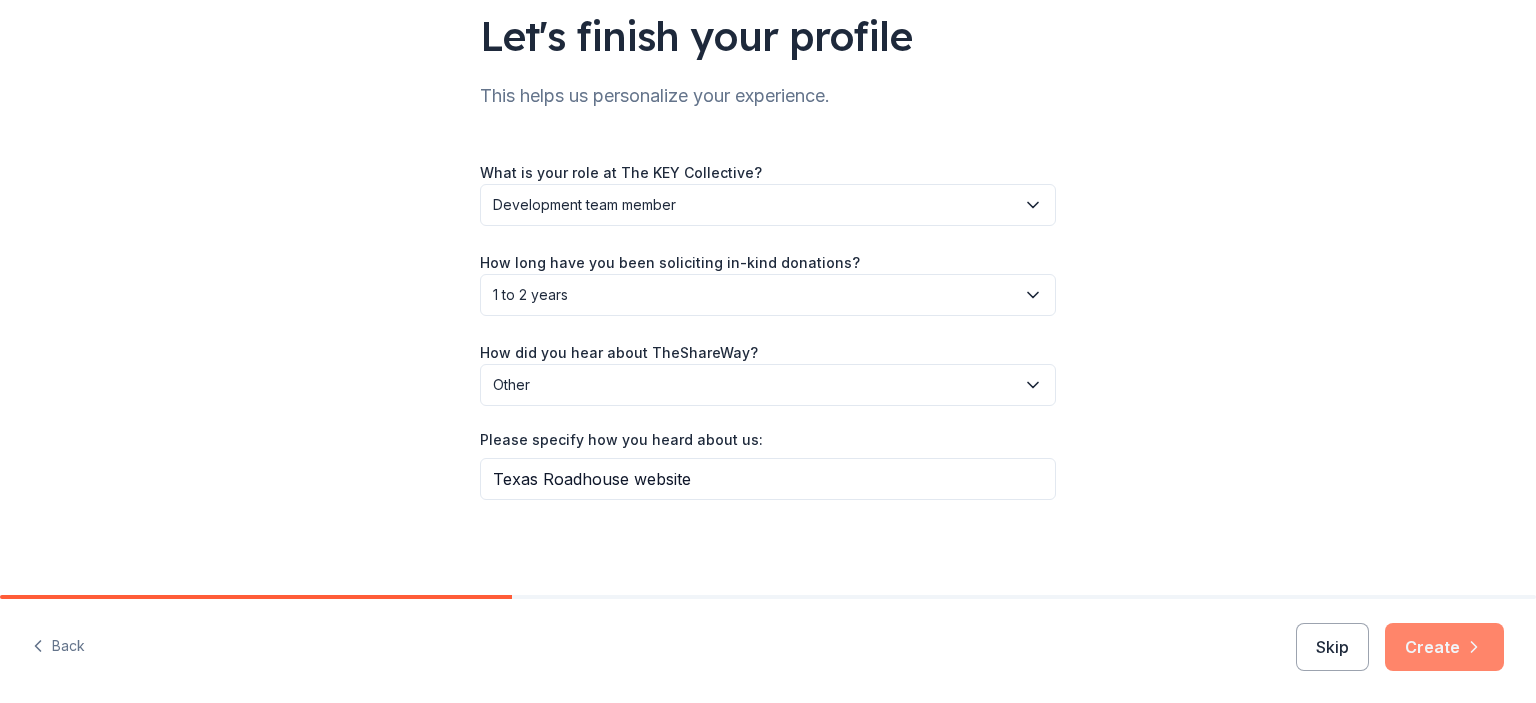 click on "Create" at bounding box center [1444, 647] 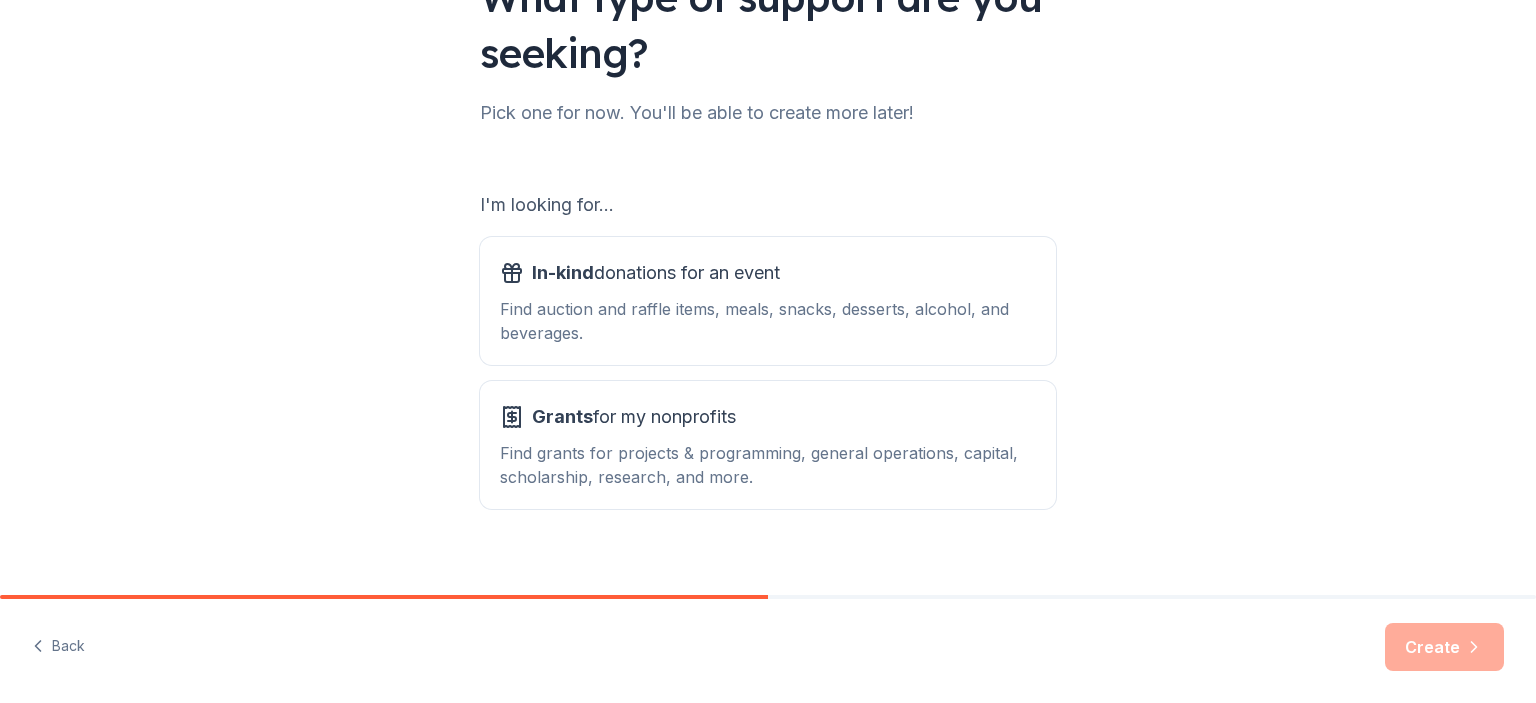 scroll, scrollTop: 200, scrollLeft: 0, axis: vertical 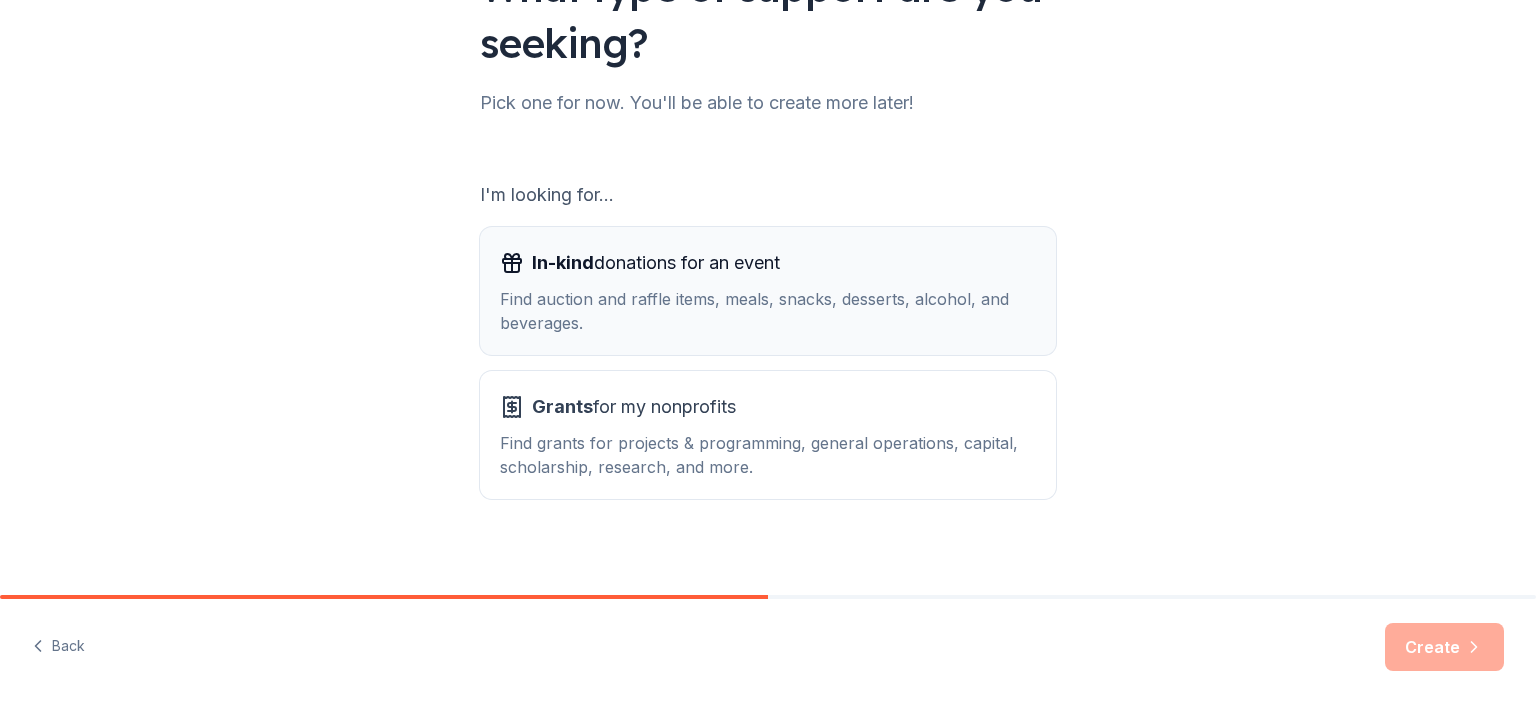 click on "Find auction and raffle items, meals, snacks, desserts, alcohol, and beverages." at bounding box center [768, 311] 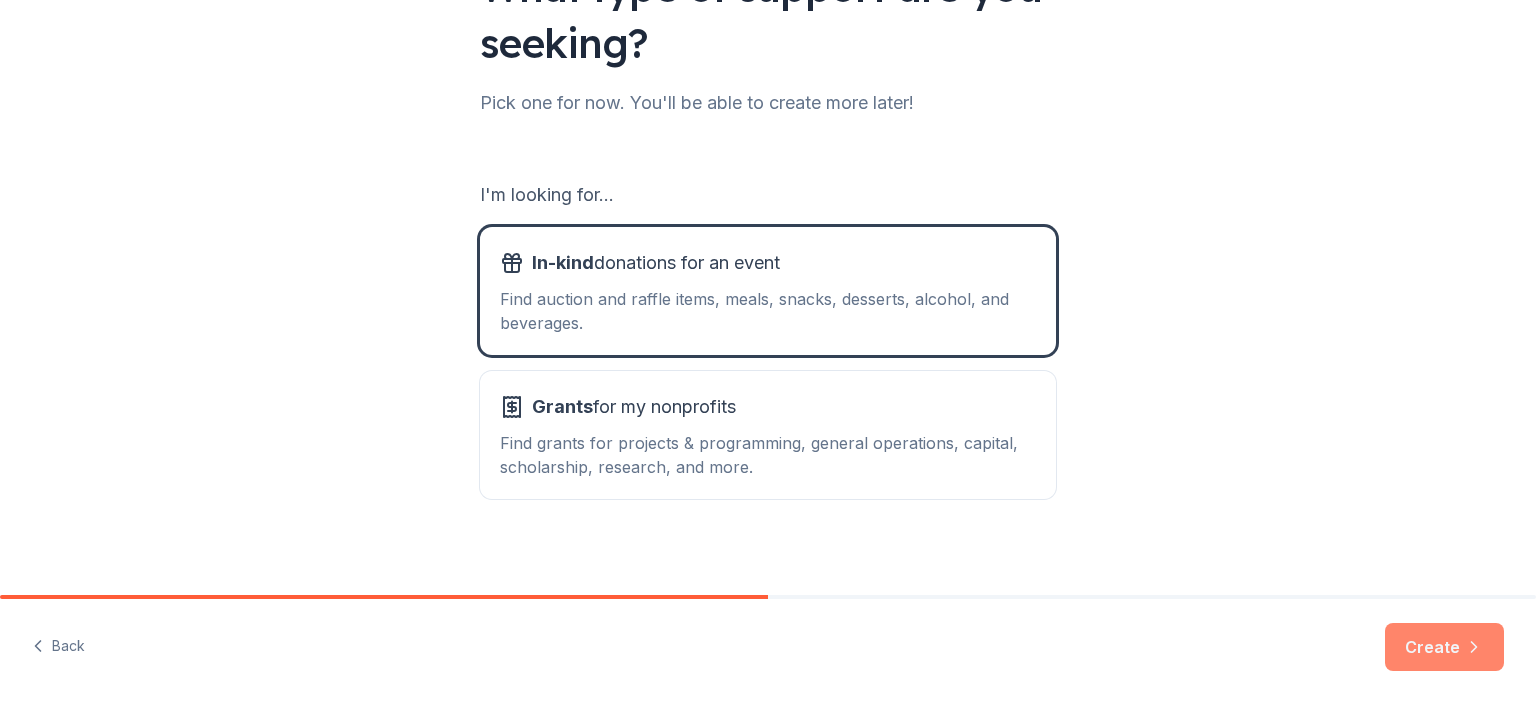 click on "Create" at bounding box center (1444, 647) 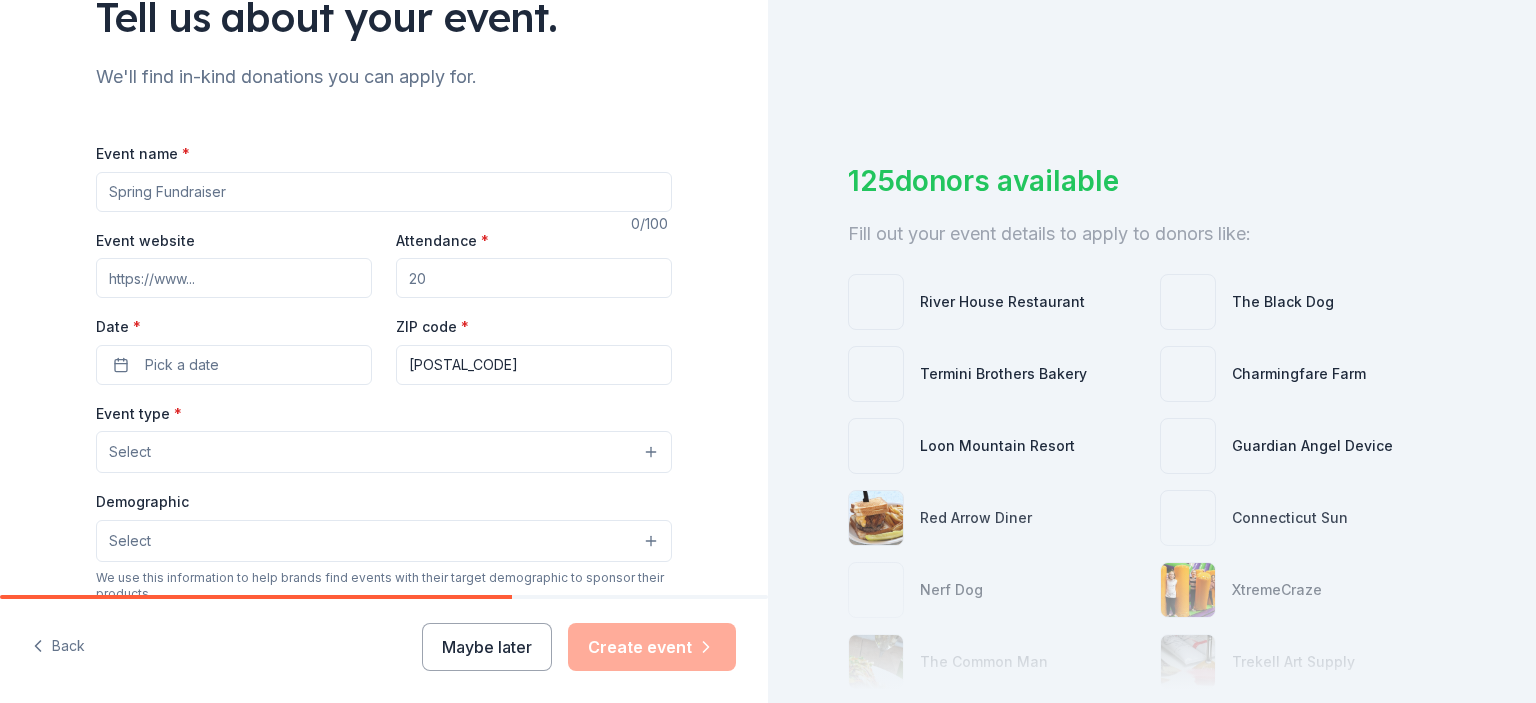 scroll, scrollTop: 200, scrollLeft: 0, axis: vertical 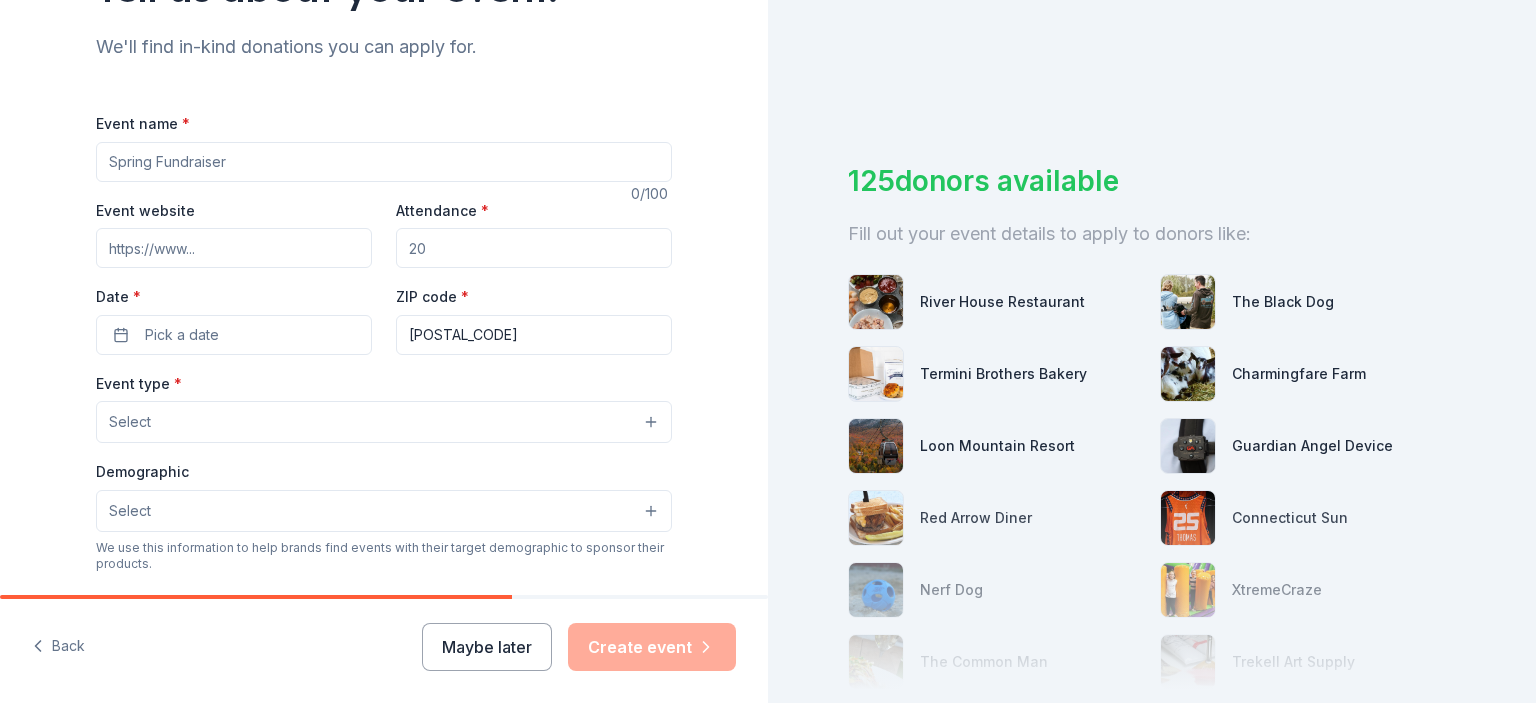 click on "Event name *" at bounding box center (384, 162) 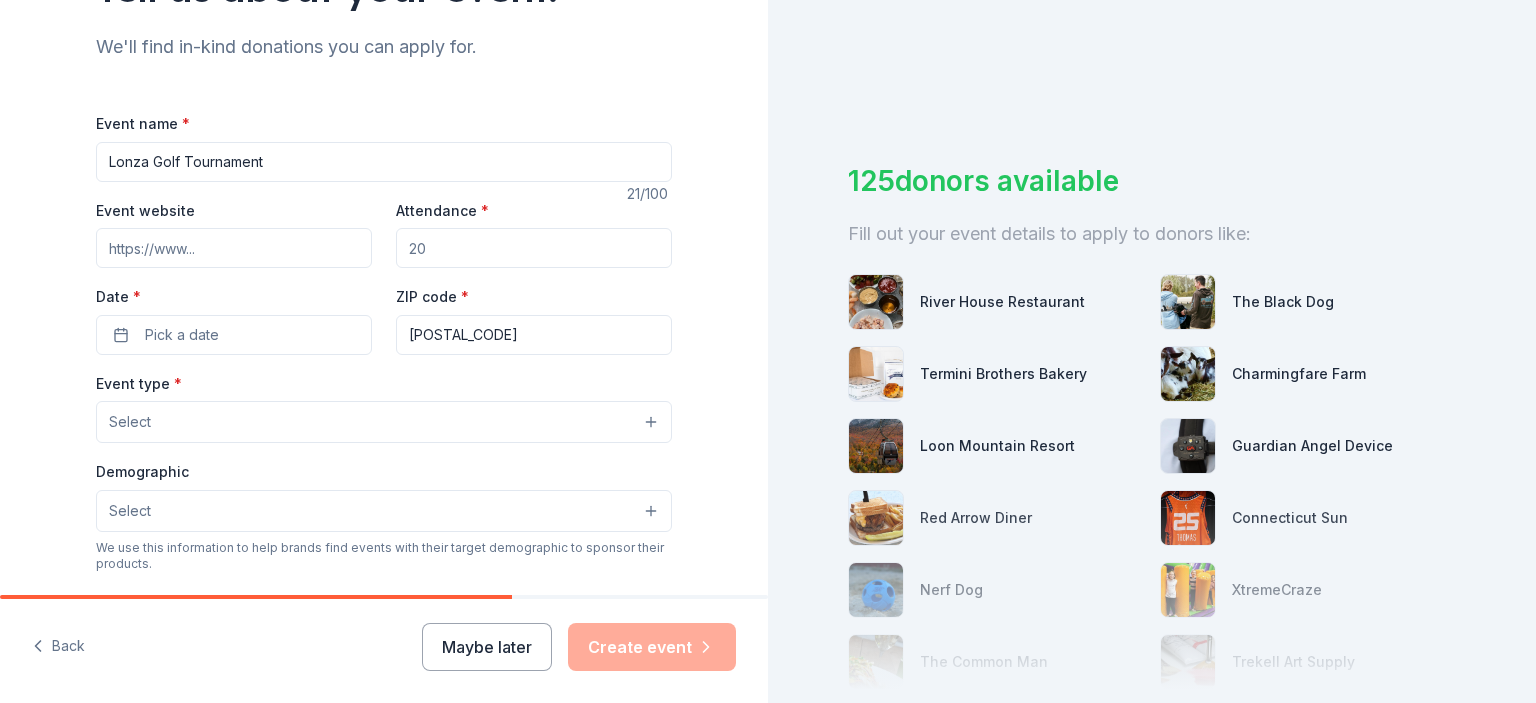 type on "Lonza Golf Tournament" 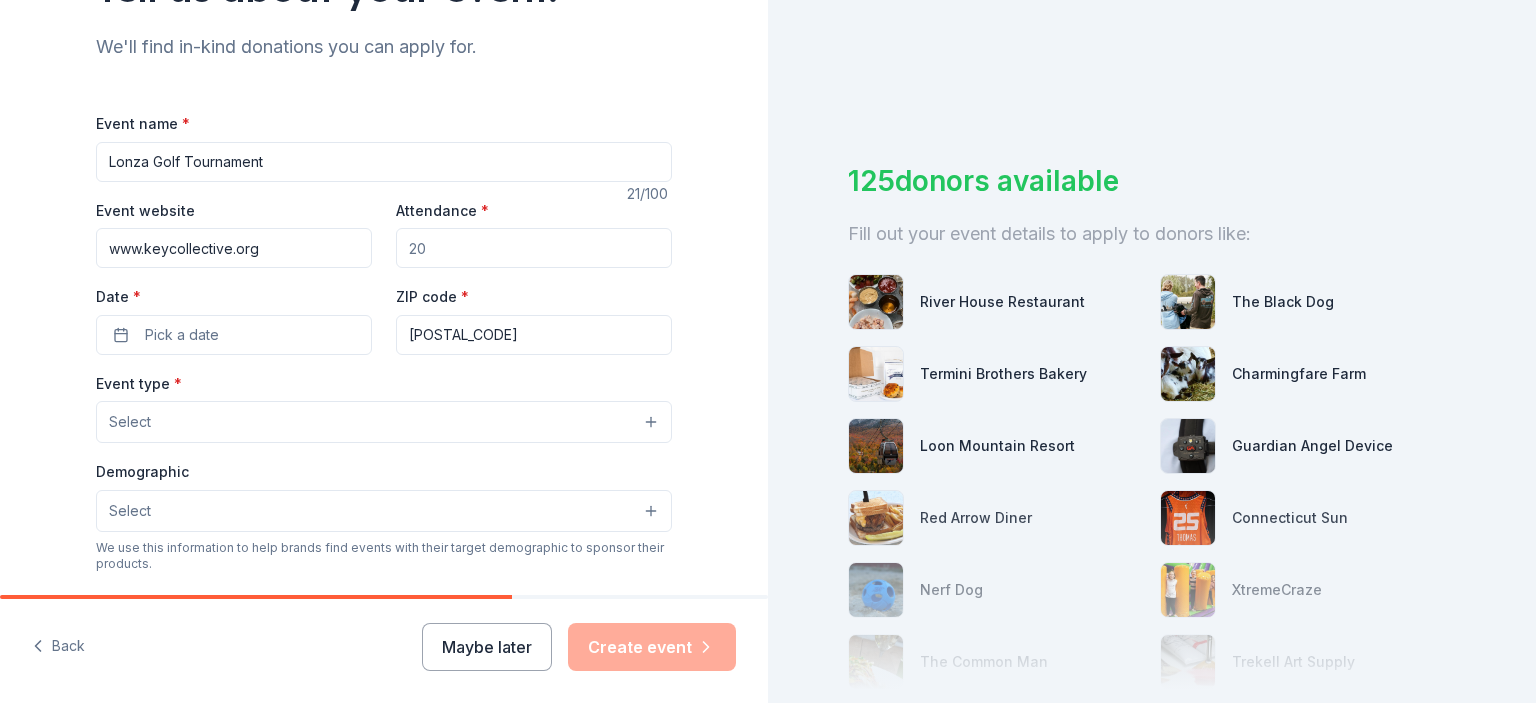 type on "www.keycollective.org" 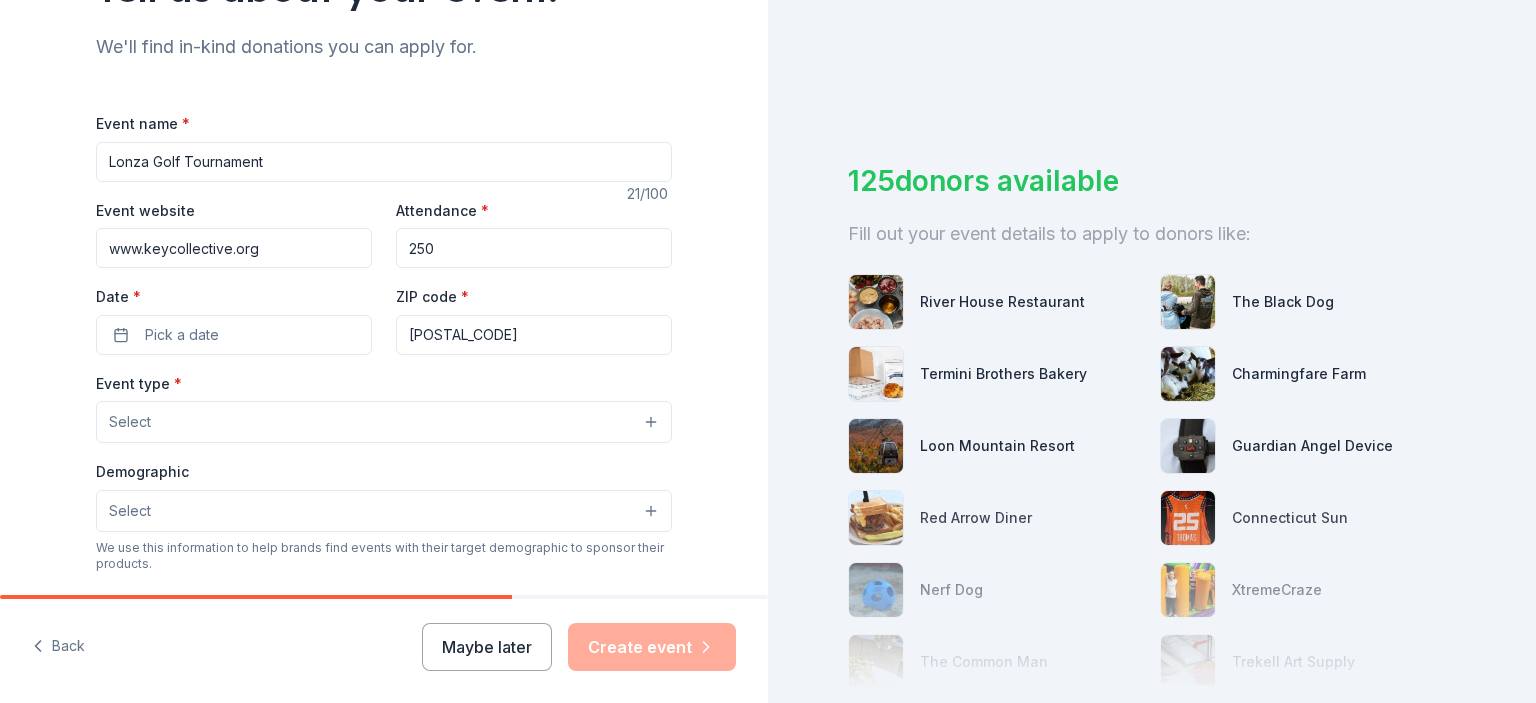 type on "250" 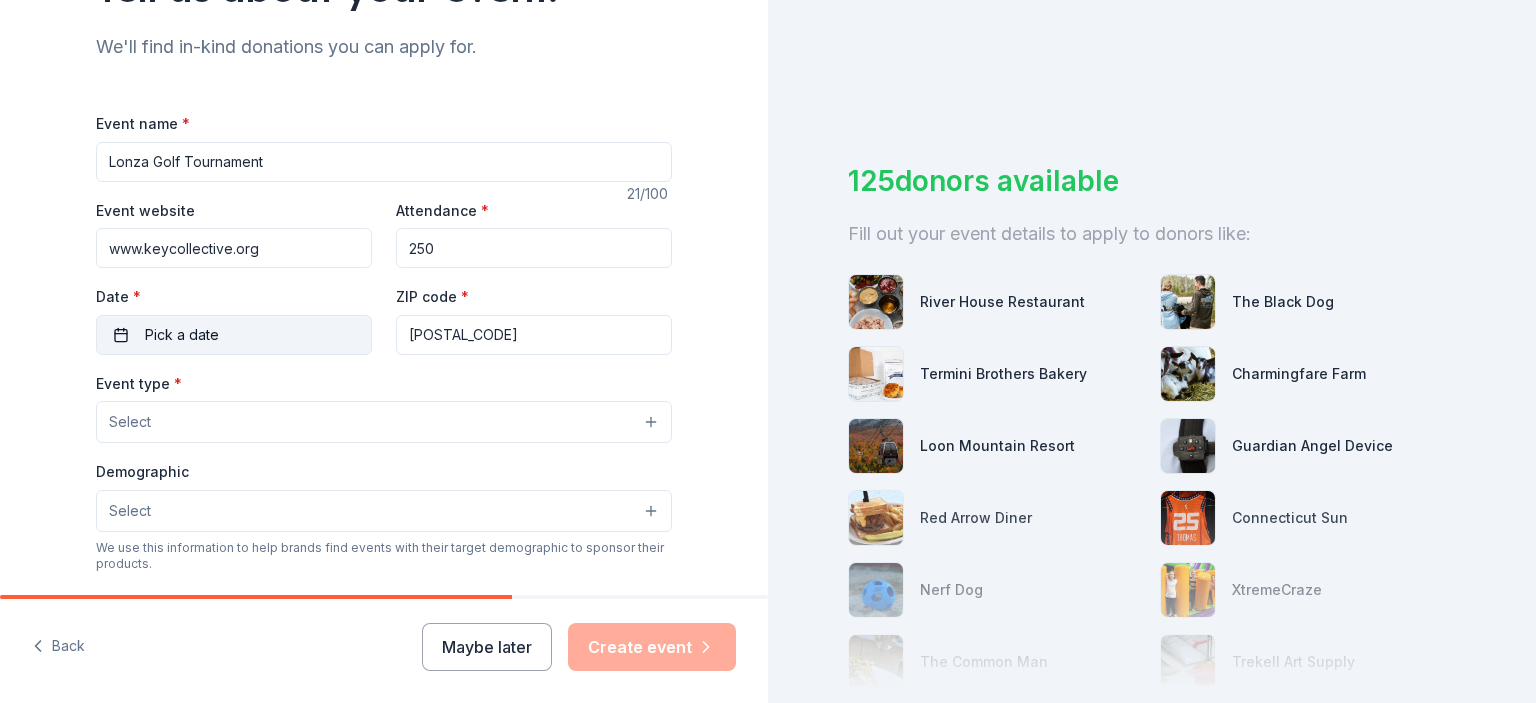 click on "Pick a date" at bounding box center [234, 335] 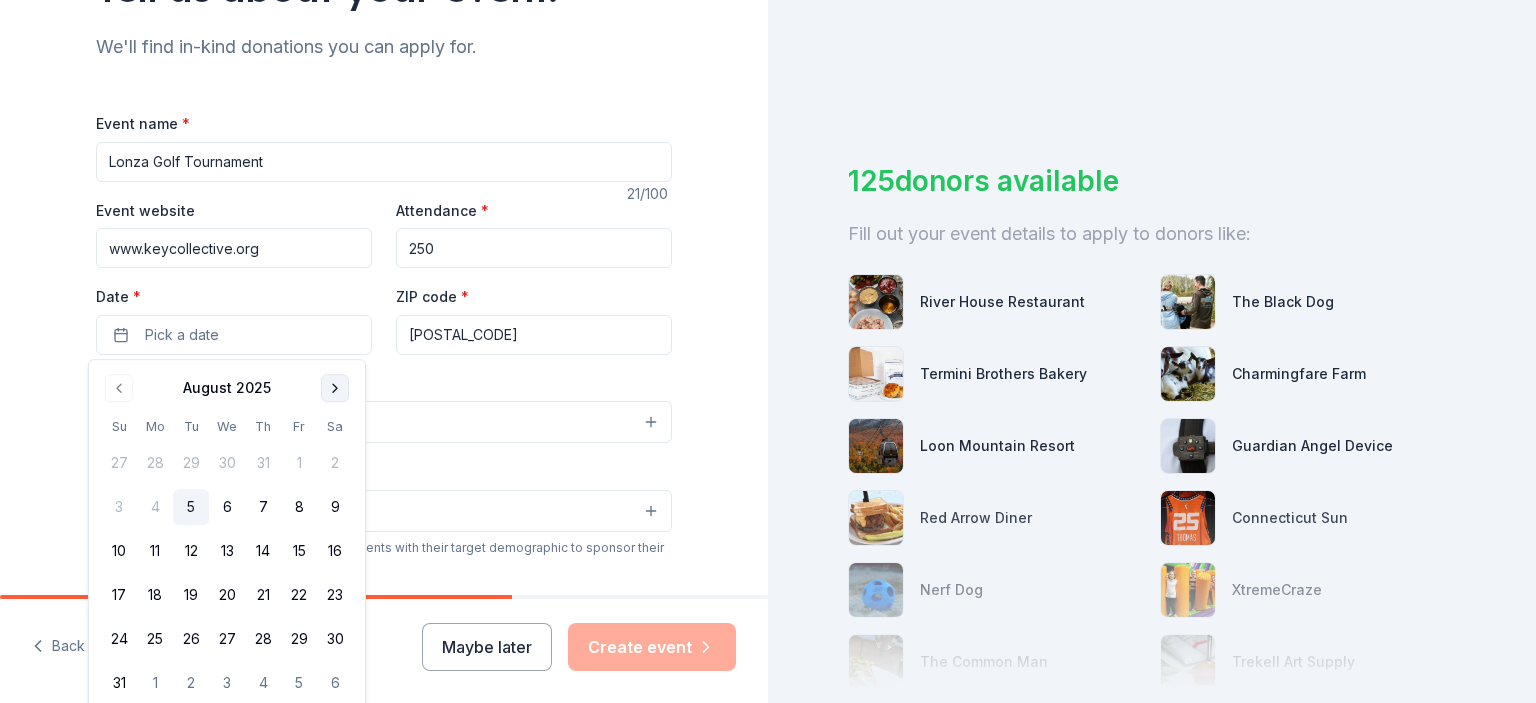 click at bounding box center [335, 388] 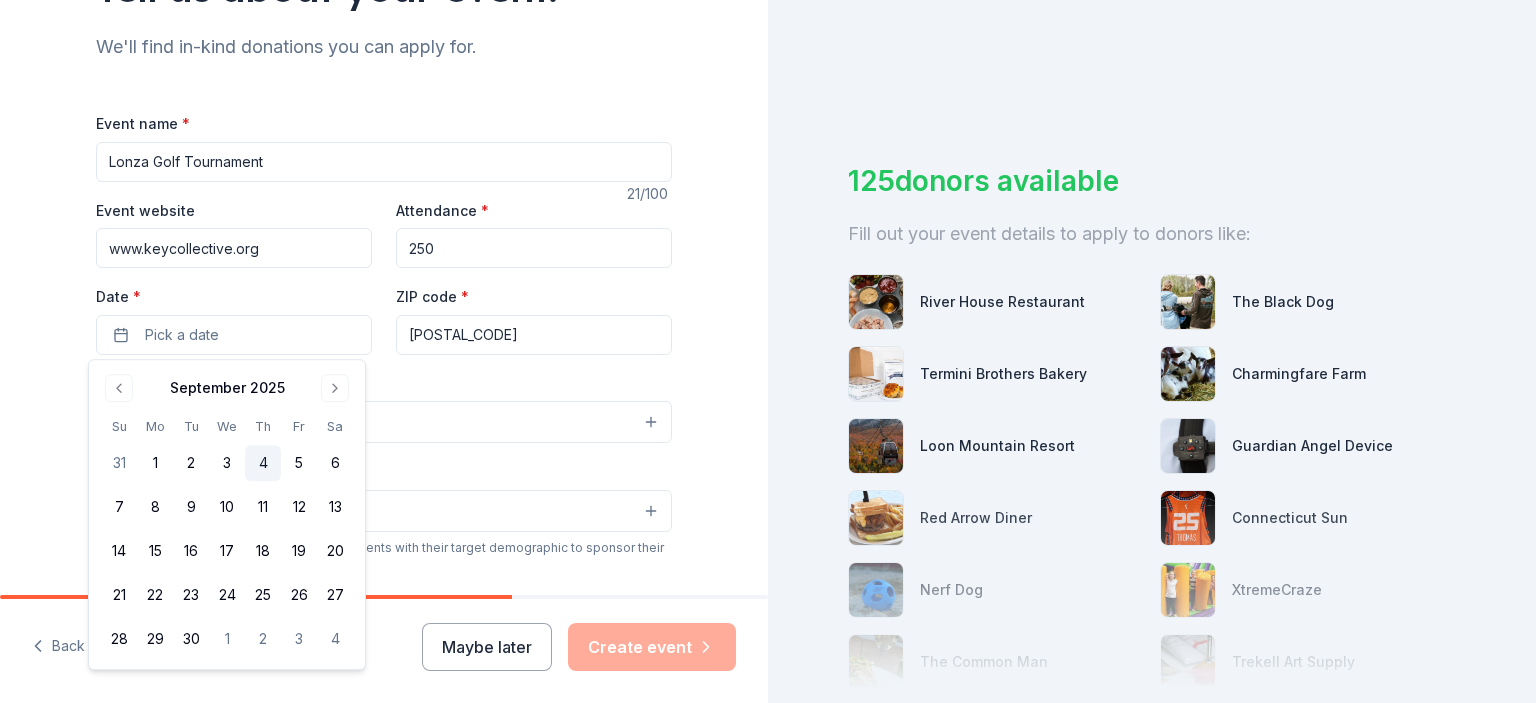 click on "4" at bounding box center [263, 463] 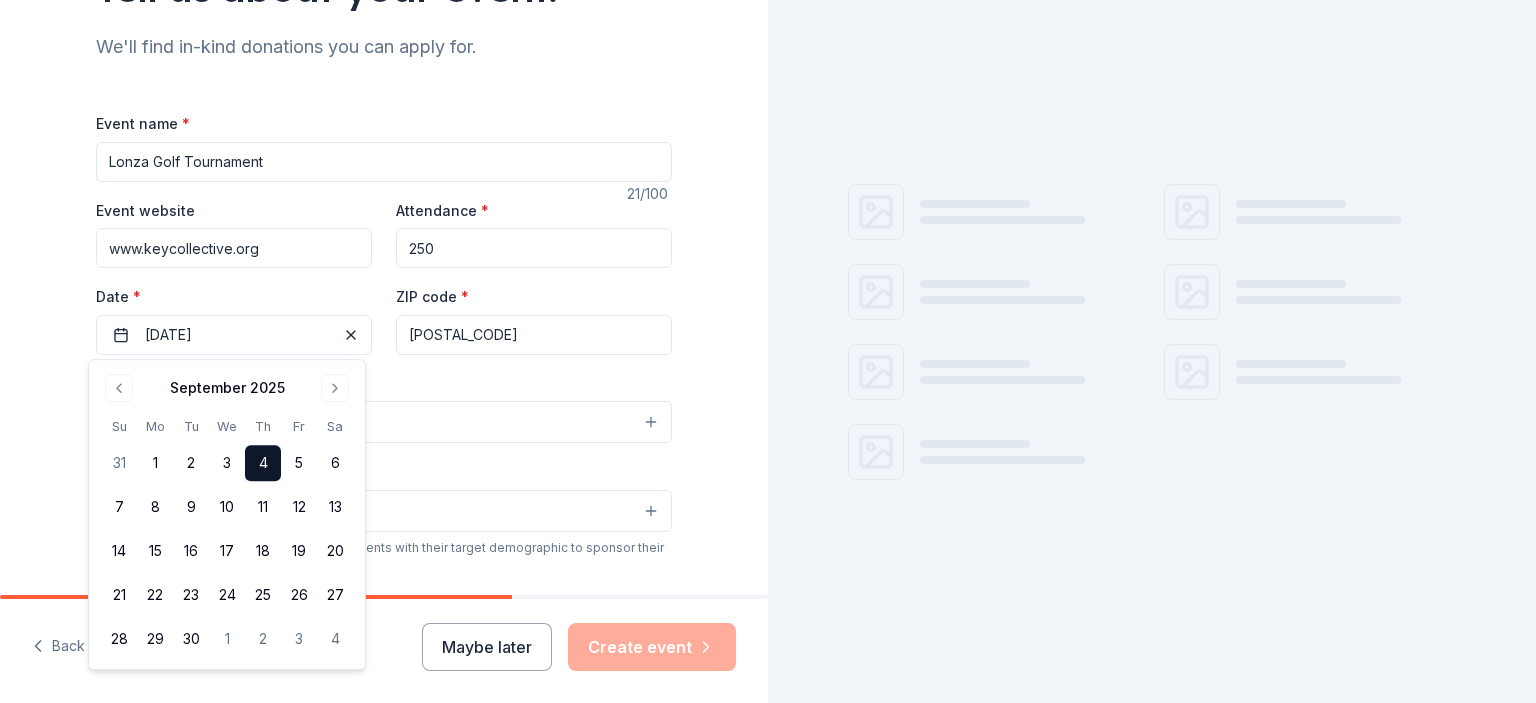 click on "Event type * Select" at bounding box center (384, 407) 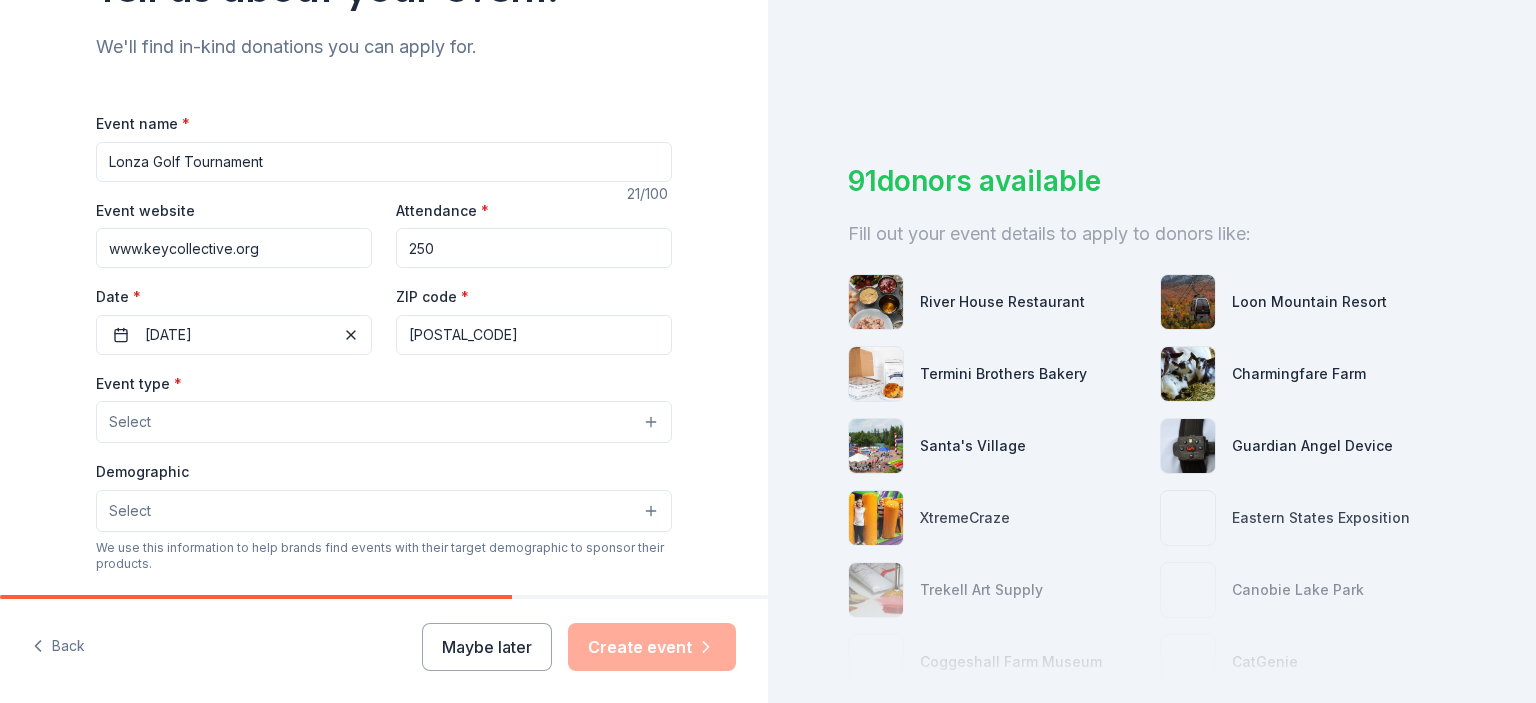 click on "Select" at bounding box center (384, 422) 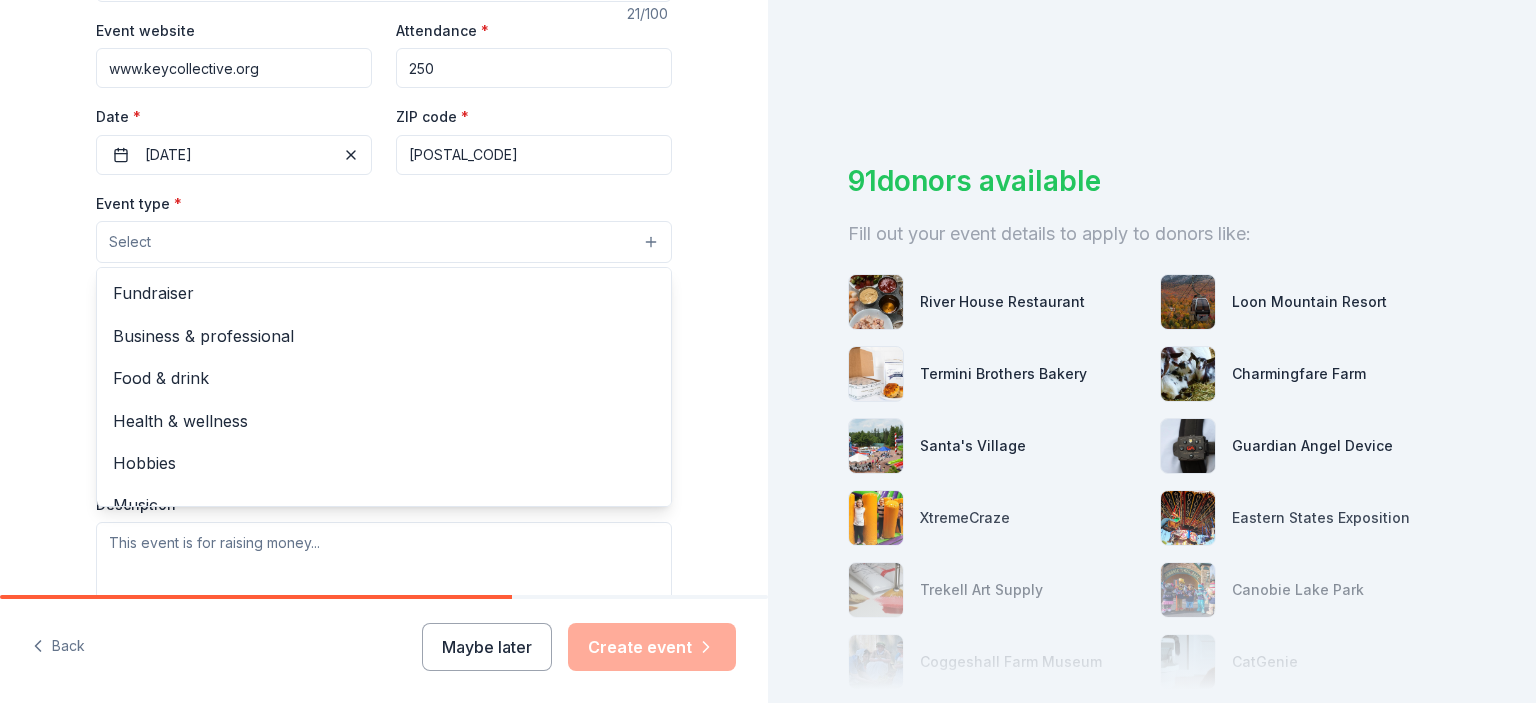 scroll, scrollTop: 400, scrollLeft: 0, axis: vertical 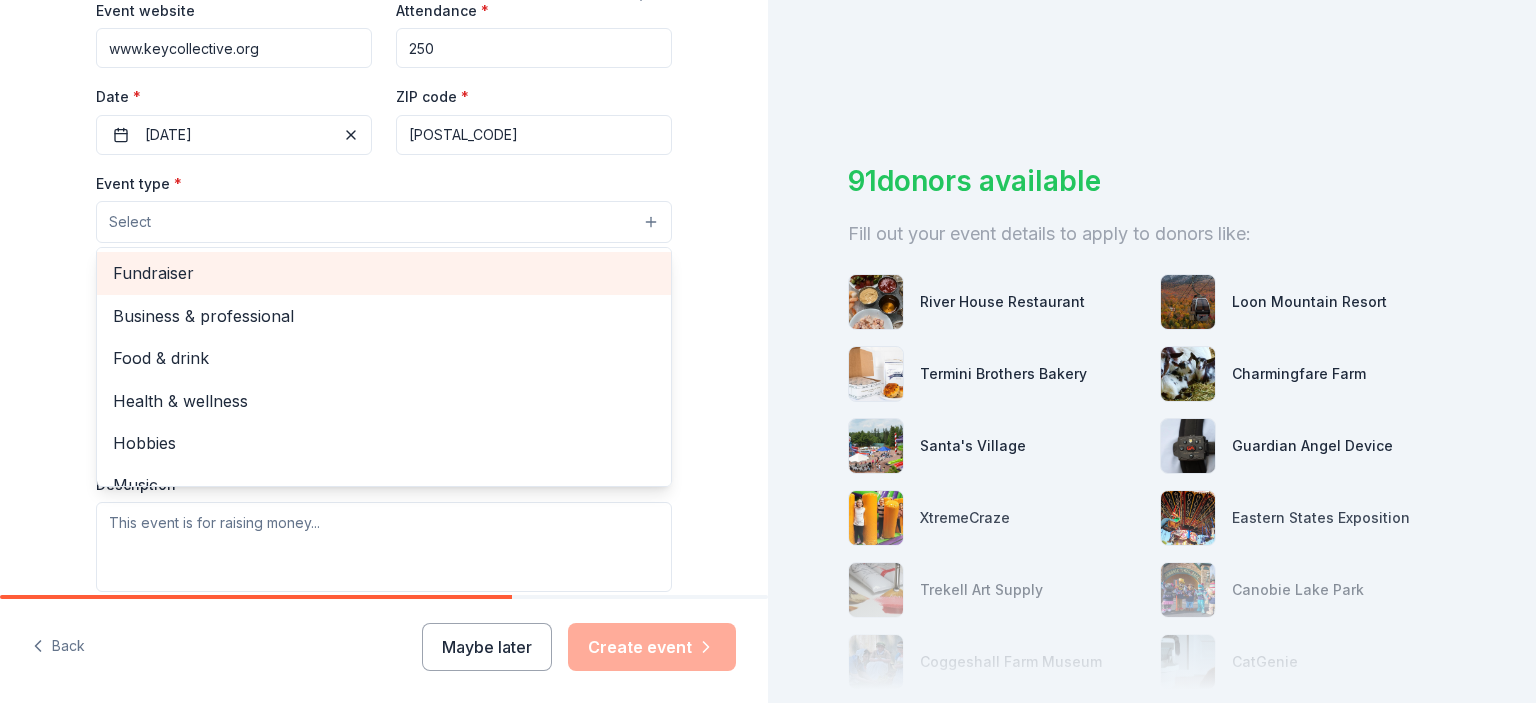 click on "Fundraiser" at bounding box center (384, 273) 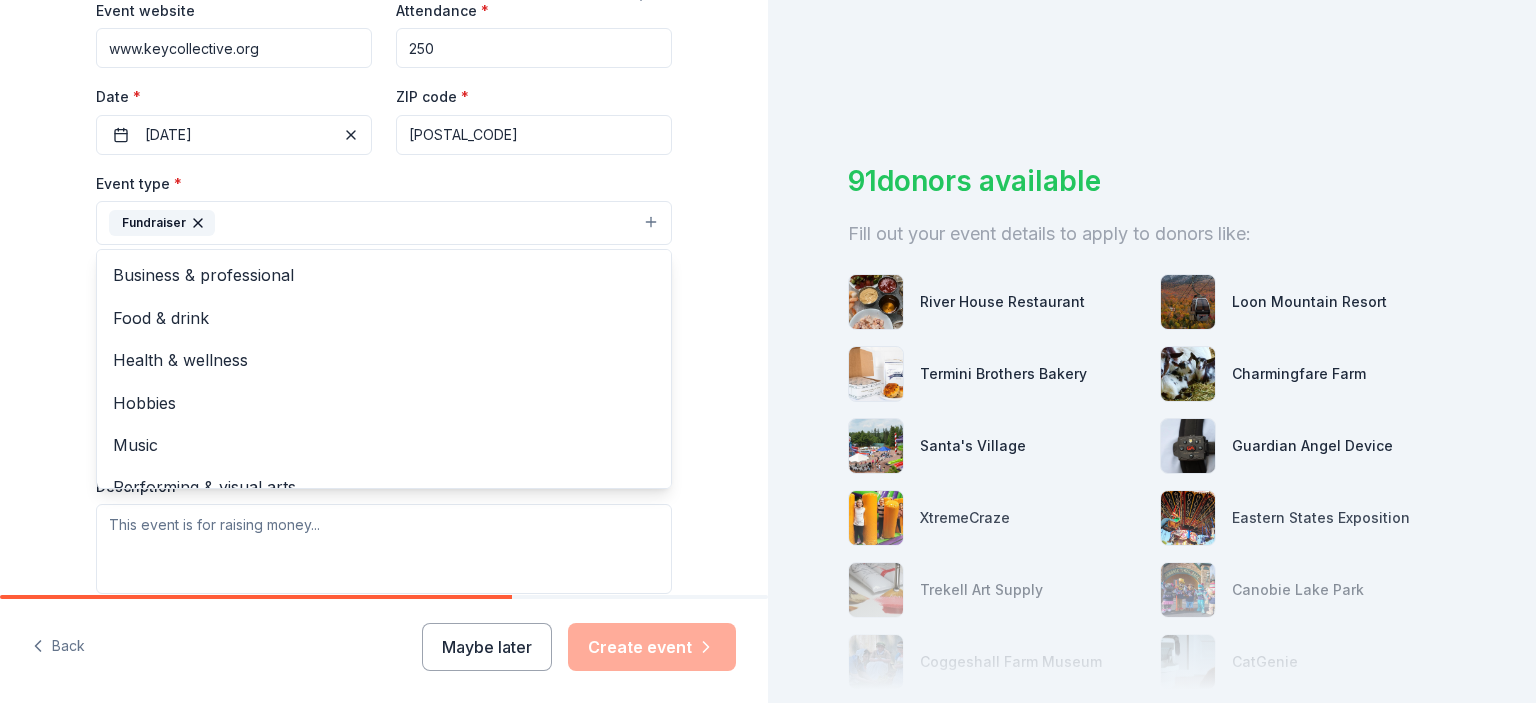 click on "Tell us about your event. We'll find in-kind donations you can apply for. Event name * Lonza Golf Tournament 21 /100 Event website www.keycollective.org Attendance * 250 Date * 09/04/2025 ZIP code * [POSTAL_CODE] Event type * Fundraiser Business & professional Food & drink Health & wellness Hobbies Music Performing & visual arts Demographic Select We use this information to help brands find events with their target demographic to sponsor their products. Mailing address Apt/unit Description What are you looking for? * Auction & raffle Meals Snacks Desserts Alcohol Beverages Send me reminders Email me reminders of donor application deadlines Recurring event" at bounding box center (384, 266) 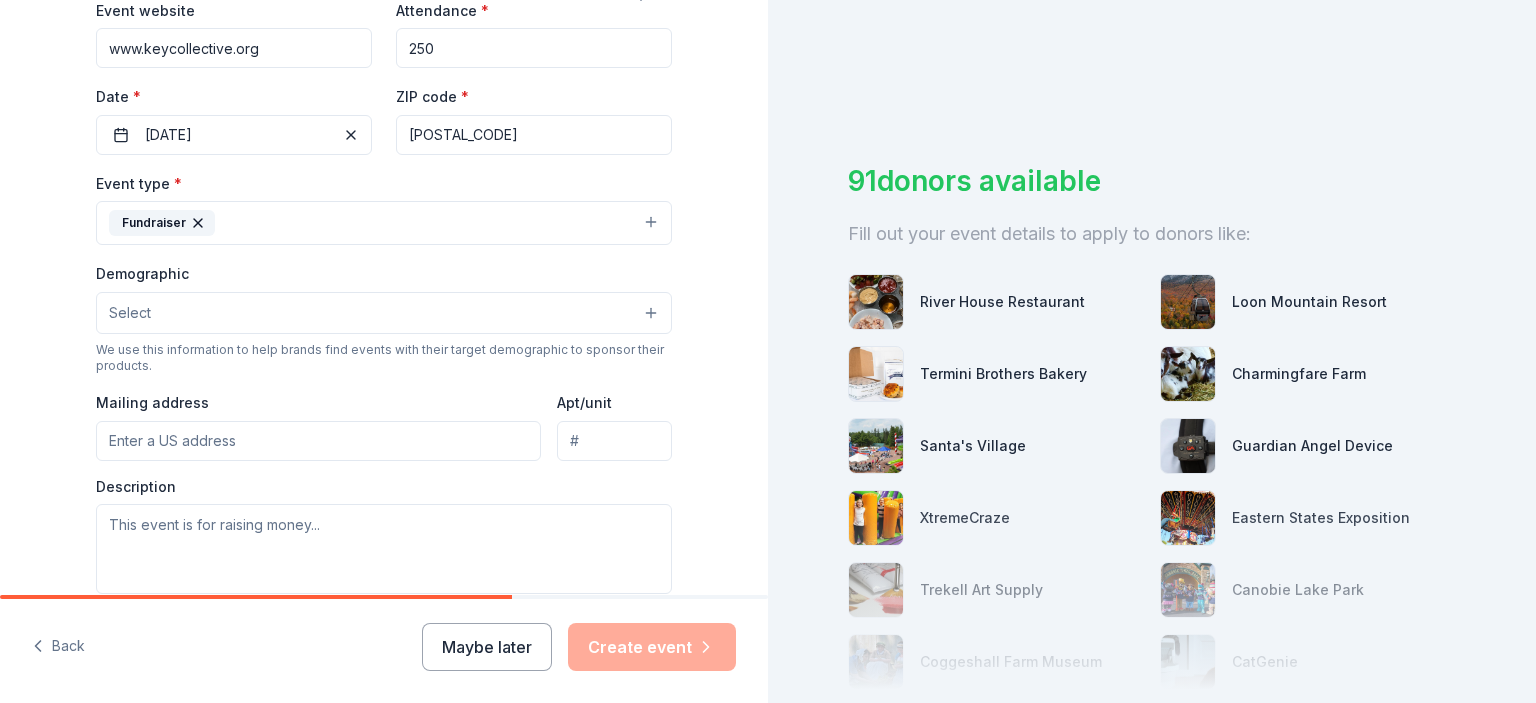 click on "Select" at bounding box center (384, 313) 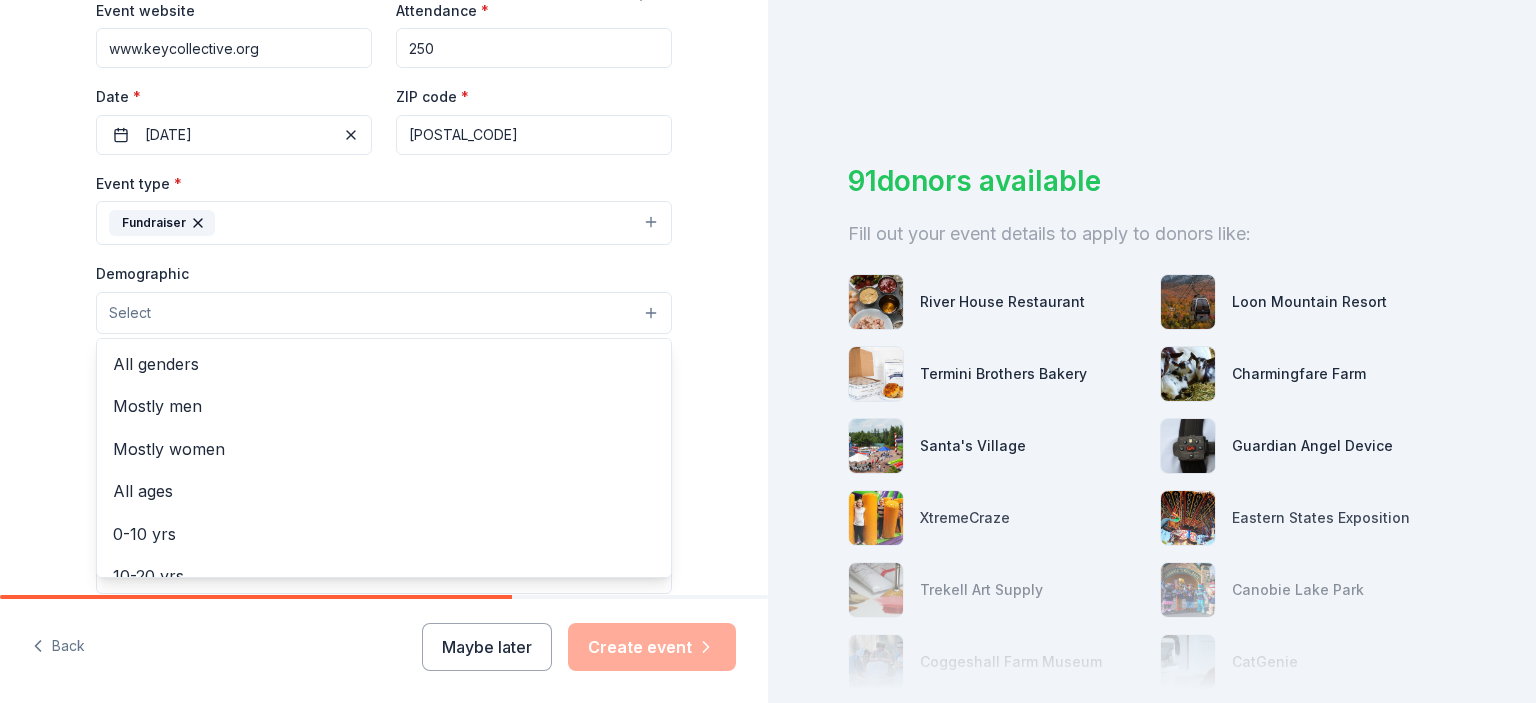 click on "All genders" at bounding box center (384, 364) 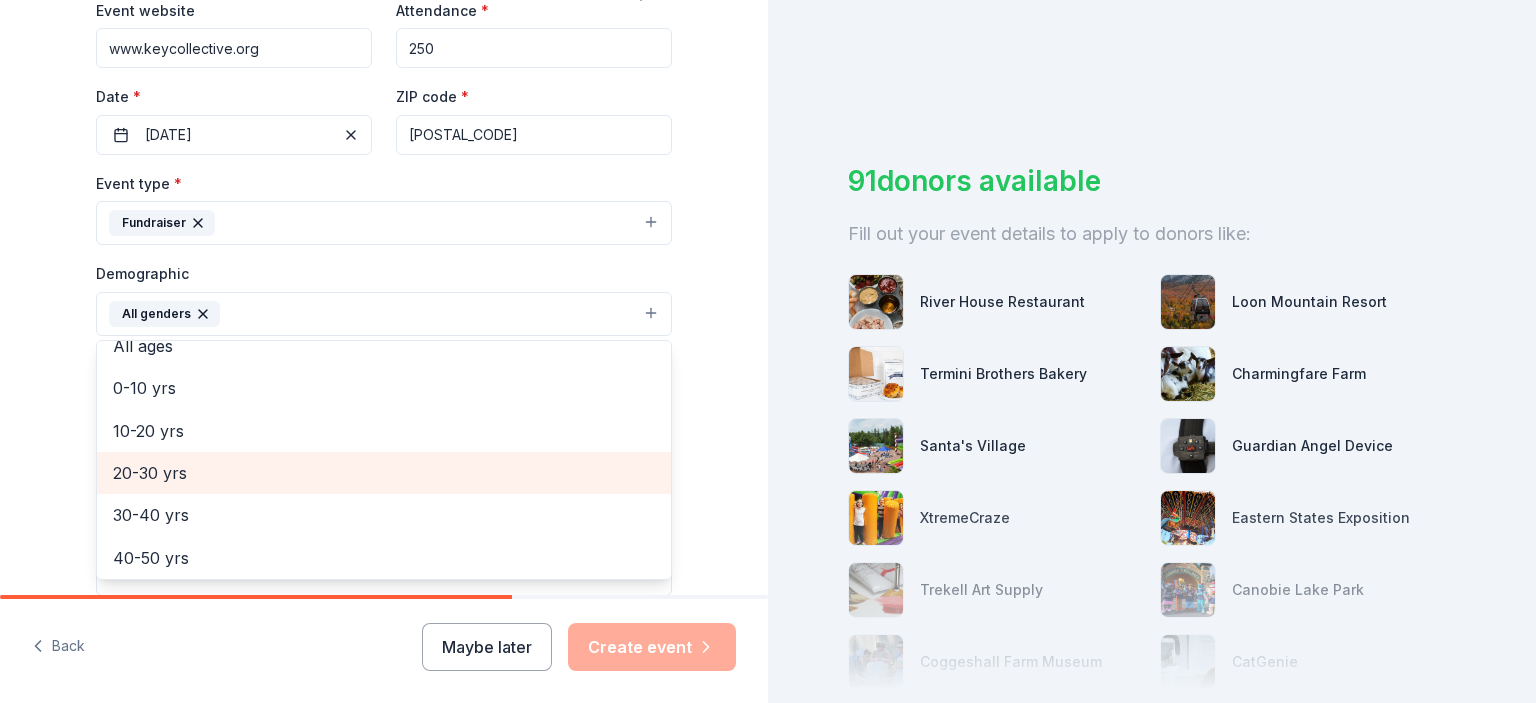 scroll, scrollTop: 0, scrollLeft: 0, axis: both 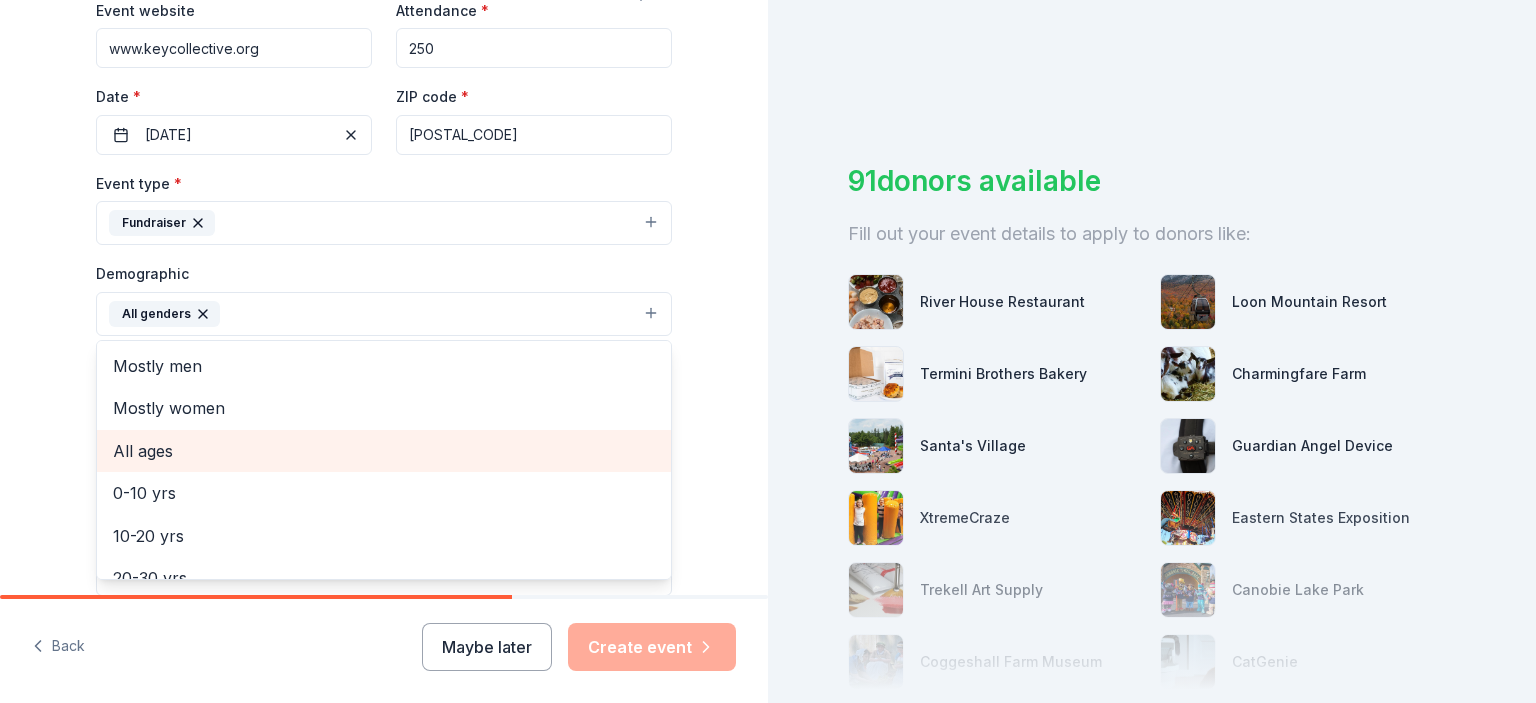 click on "All ages" at bounding box center [384, 451] 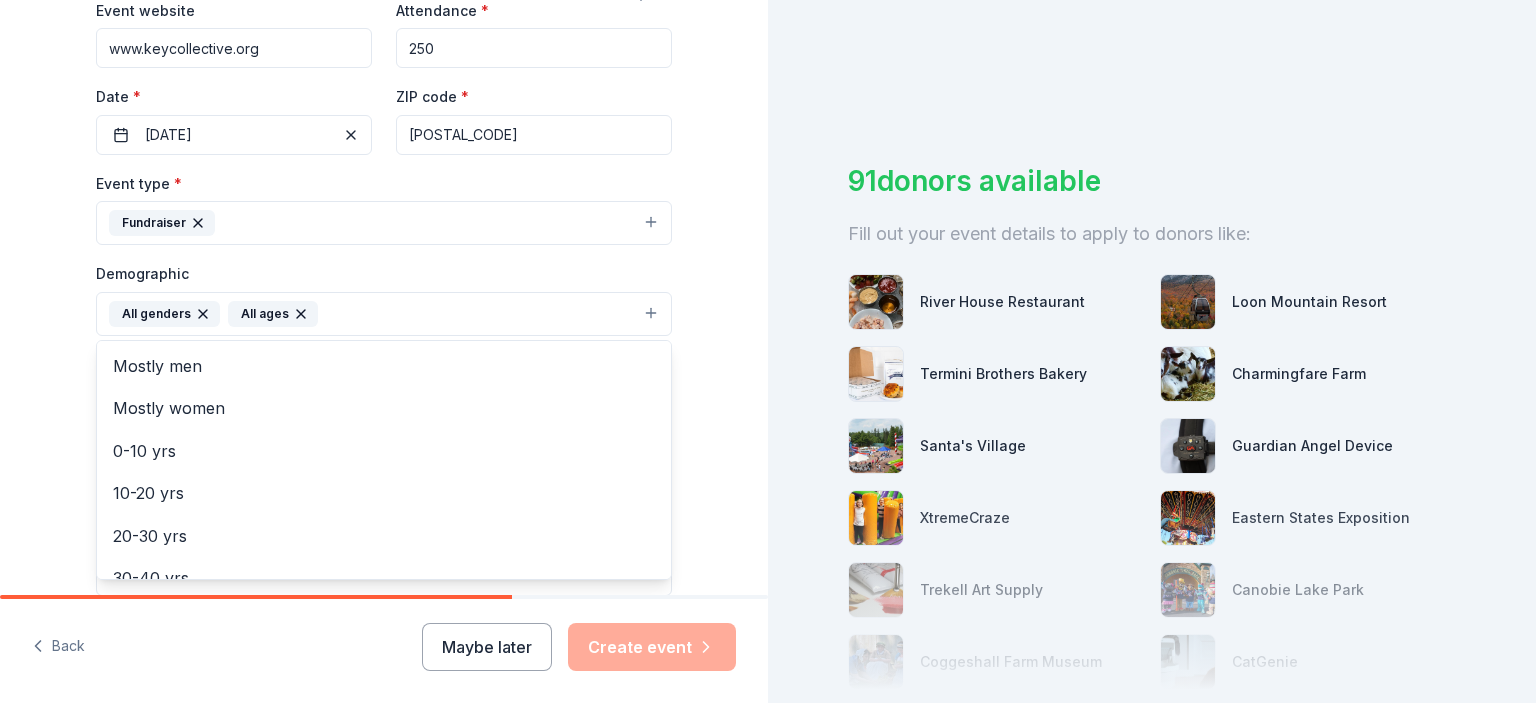 click on "Tell us about your event. We'll find in-kind donations you can apply for. Event name * Lonza Golf Tournament 21 /100 Event website www.keycollective.org Attendance * 250 Date * 09/04/2025 ZIP code * [POSTAL_CODE] Event type * Fundraiser Demographic All genders All ages Mostly men Mostly women 0-10 yrs 10-20 yrs 20-30 yrs 30-40 yrs 40-50 yrs 50-60 yrs 60-70 yrs 70-80 yrs 80+ yrs We use this information to help brands find events with their target demographic to sponsor their products. Mailing address Apt/unit Description What are you looking for? * Auction & raffle Meals Snacks Desserts Alcohol Beverages Send me reminders Email me reminders of donor application deadlines Recurring event" at bounding box center [384, 267] 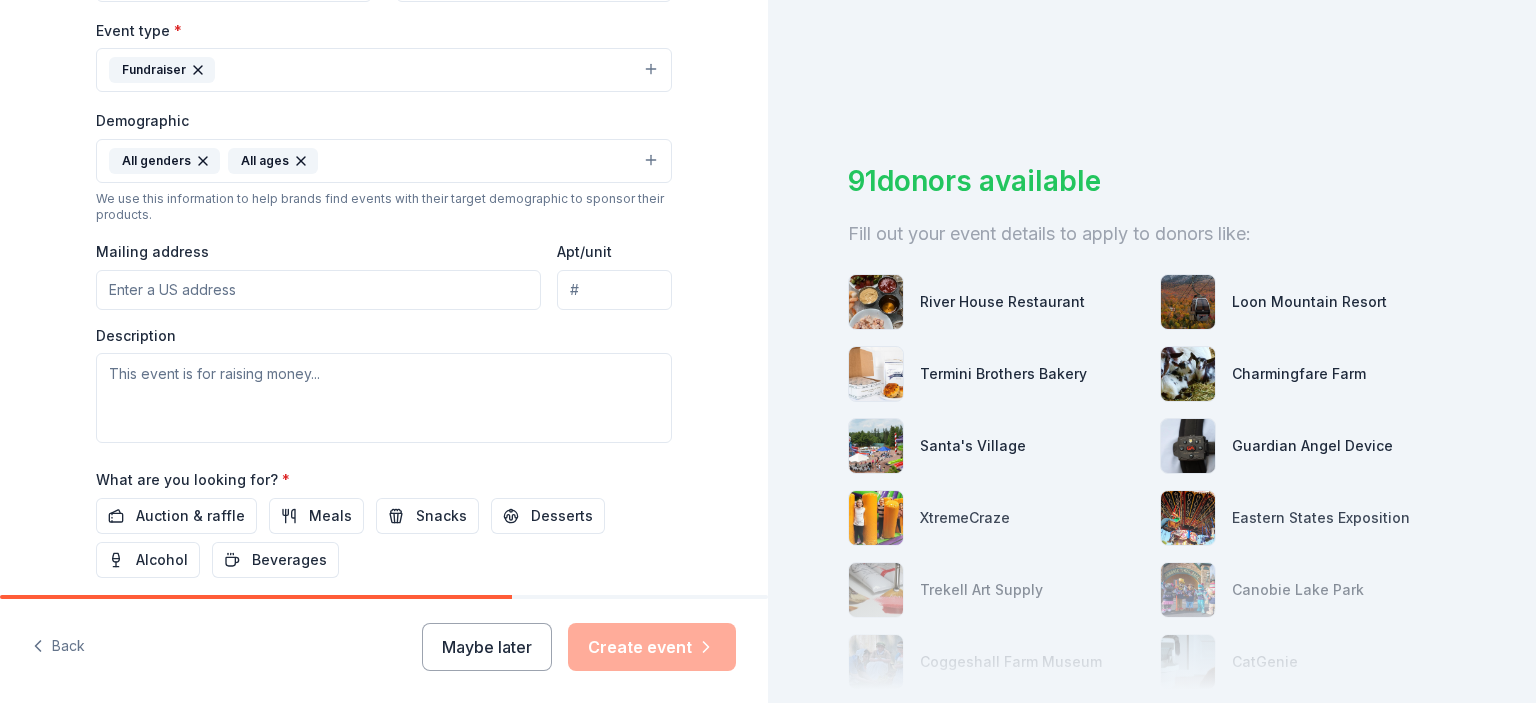 scroll, scrollTop: 600, scrollLeft: 0, axis: vertical 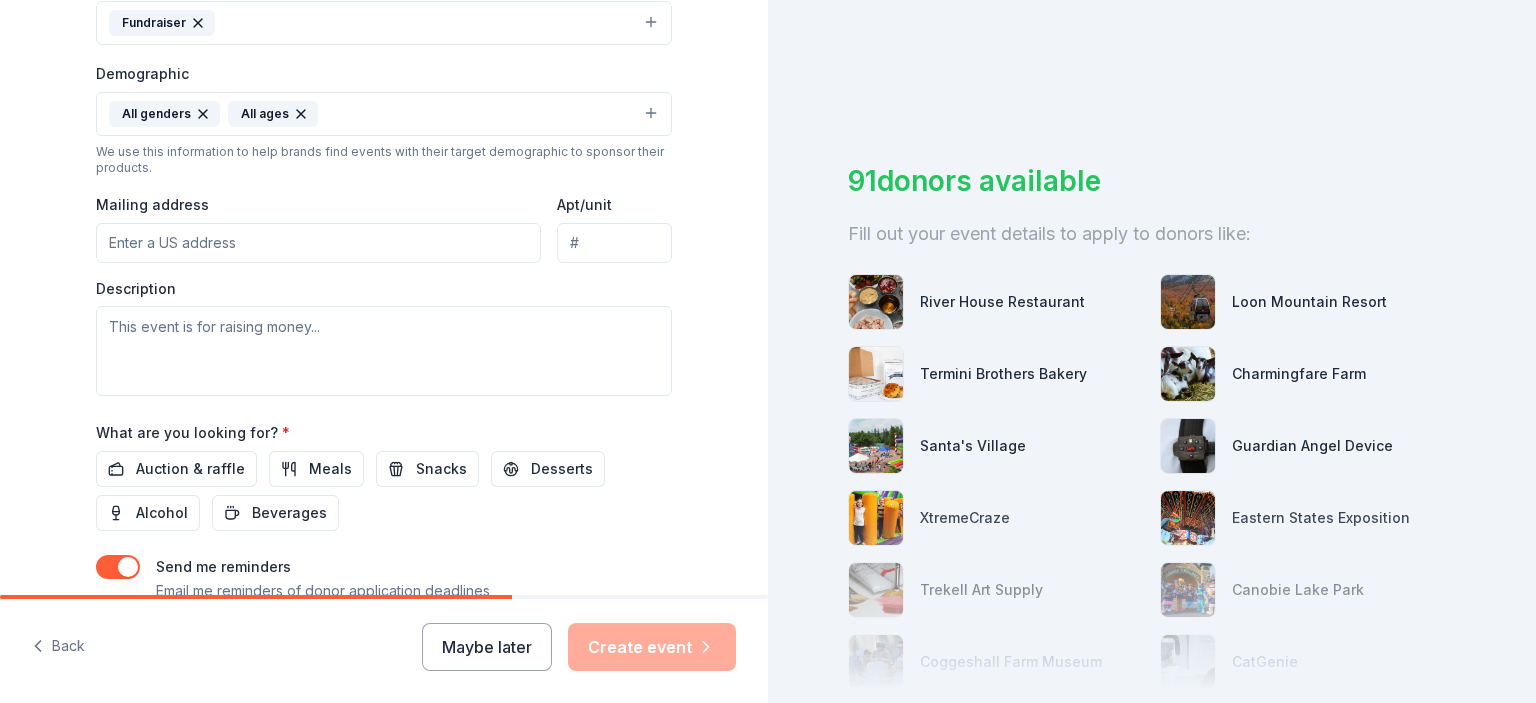 click on "Mailing address" at bounding box center [318, 243] 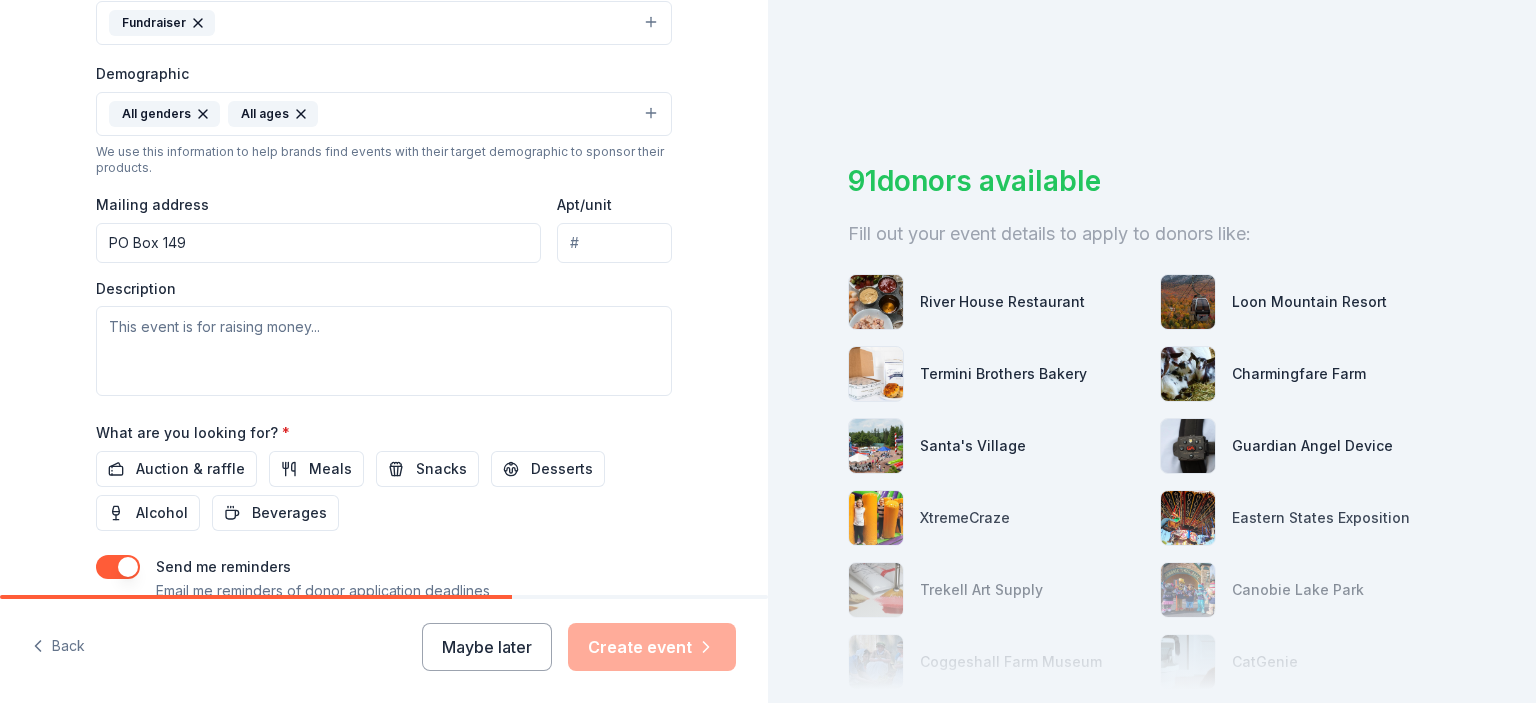 click on "PO Box 149" at bounding box center (318, 243) 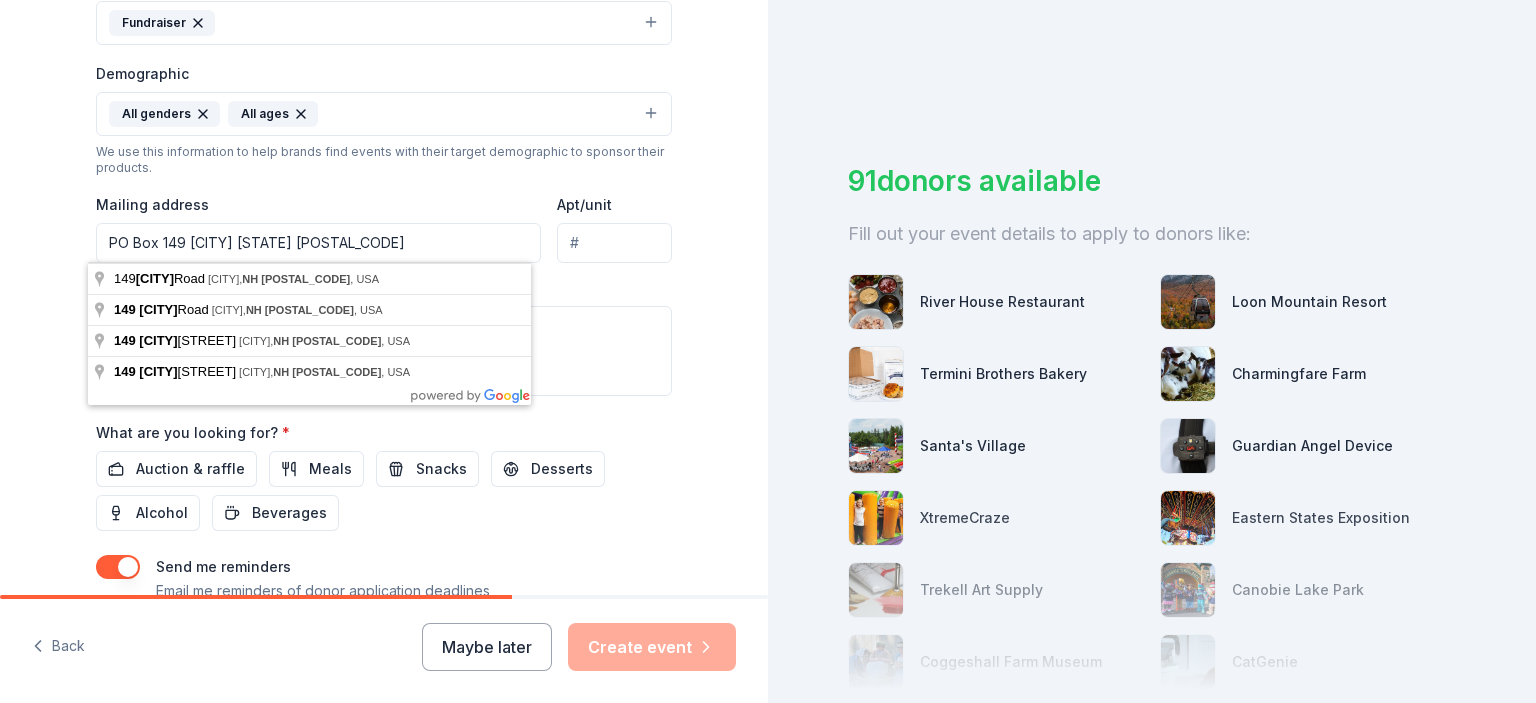 type on "PO Box 149 [CITY] [STATE] [POSTAL_CODE]" 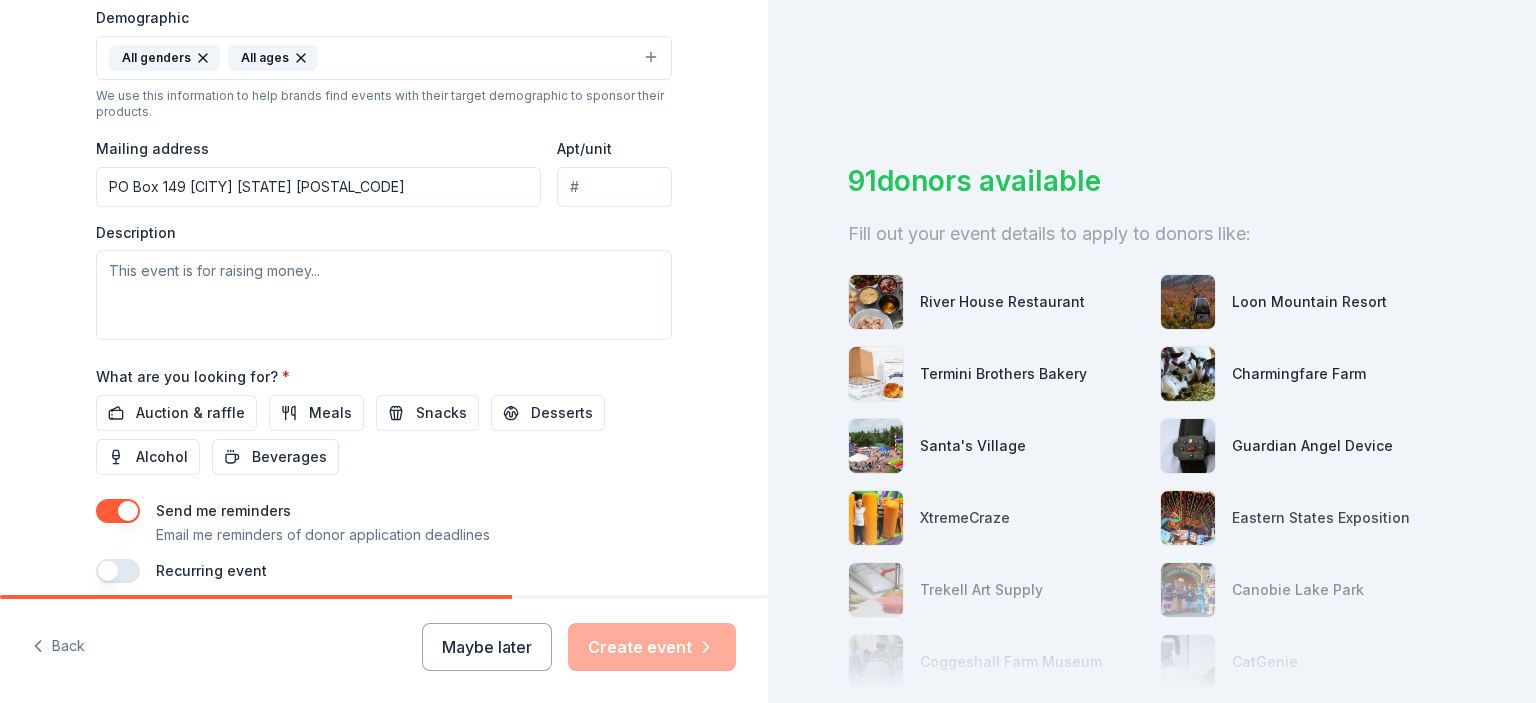 scroll, scrollTop: 700, scrollLeft: 0, axis: vertical 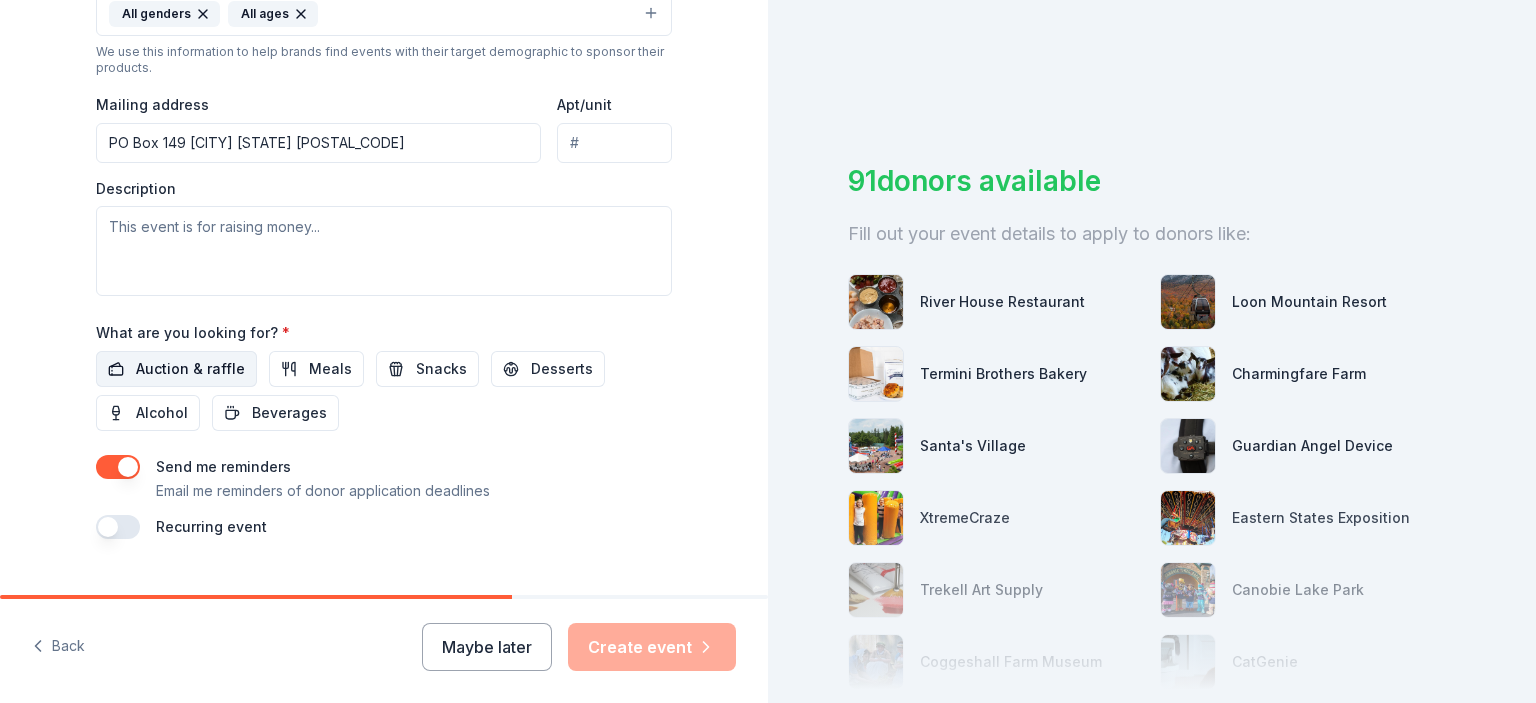 click on "Auction & raffle" at bounding box center [176, 369] 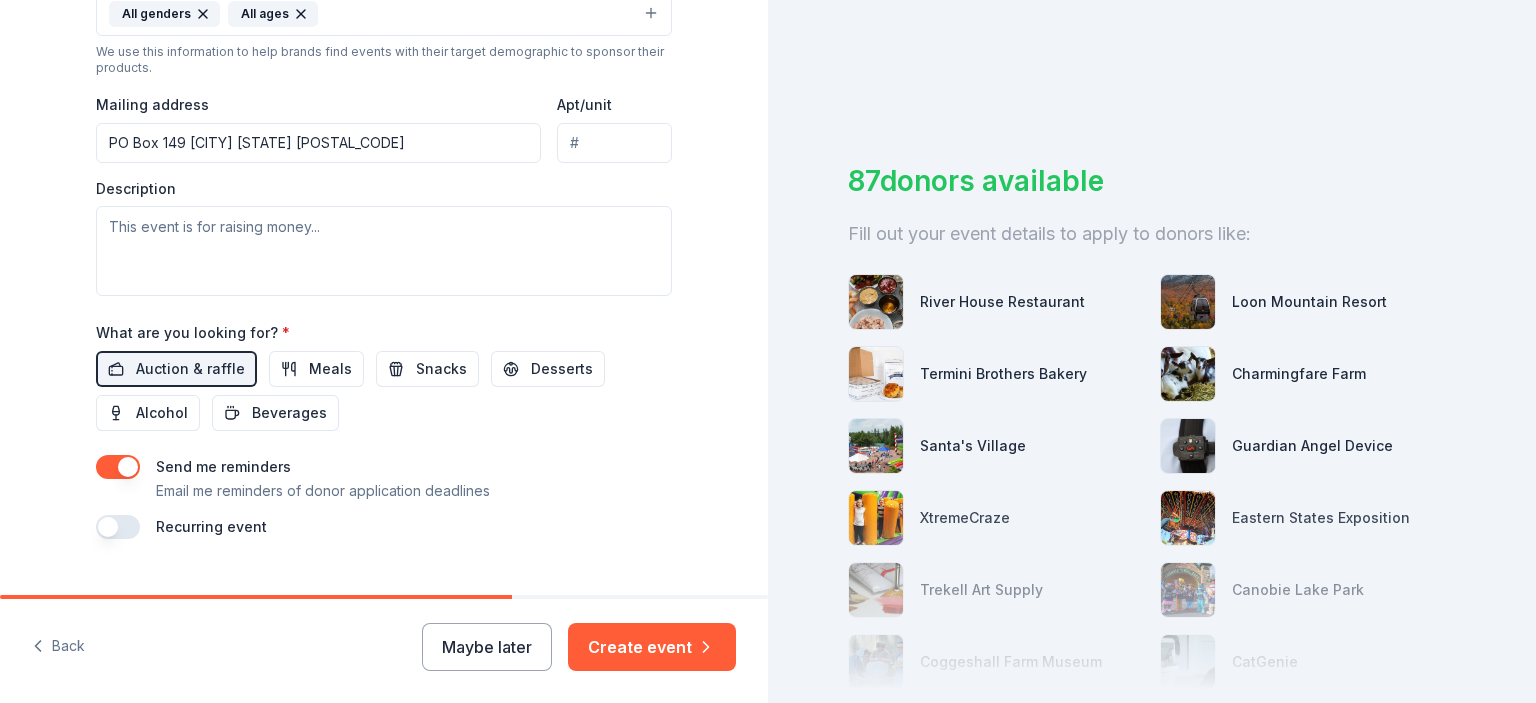 click at bounding box center [118, 467] 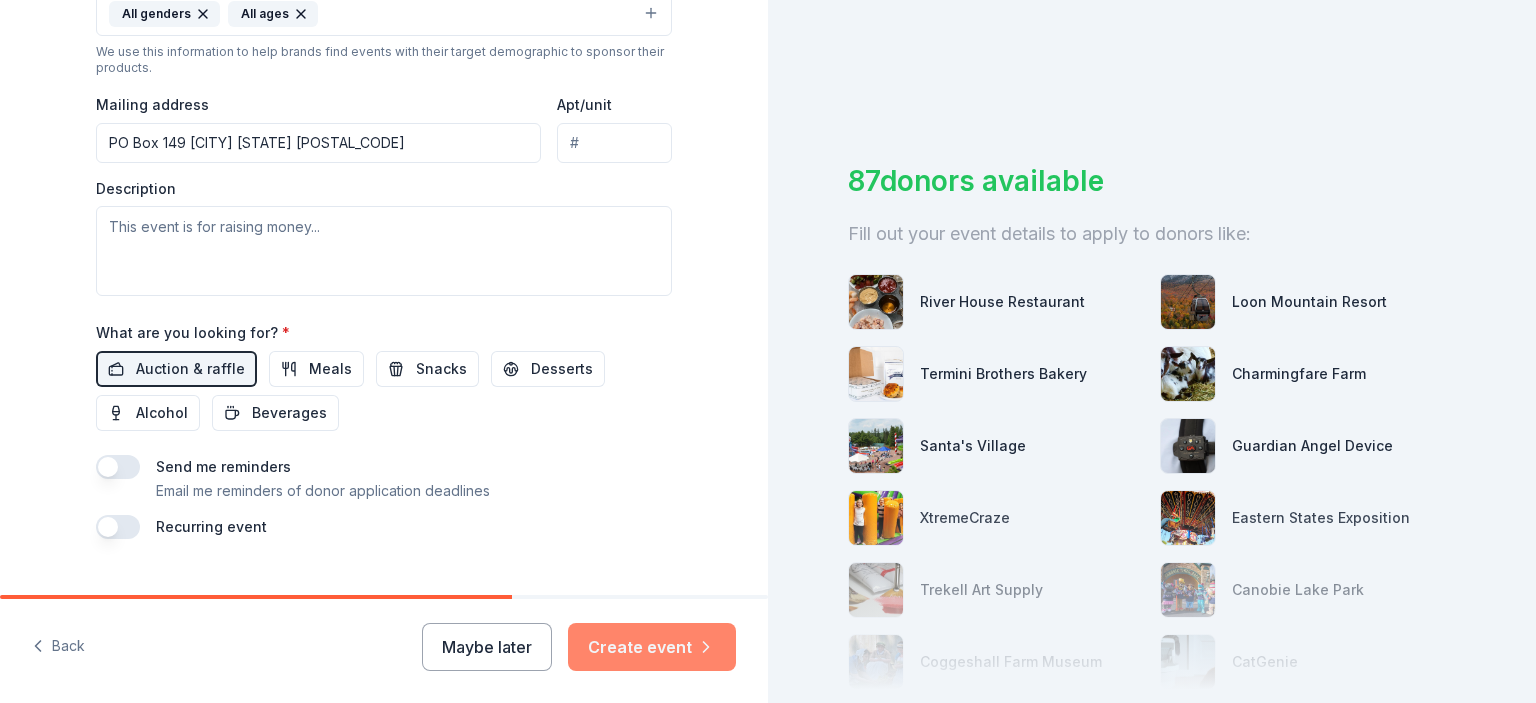click on "Create event" at bounding box center (652, 647) 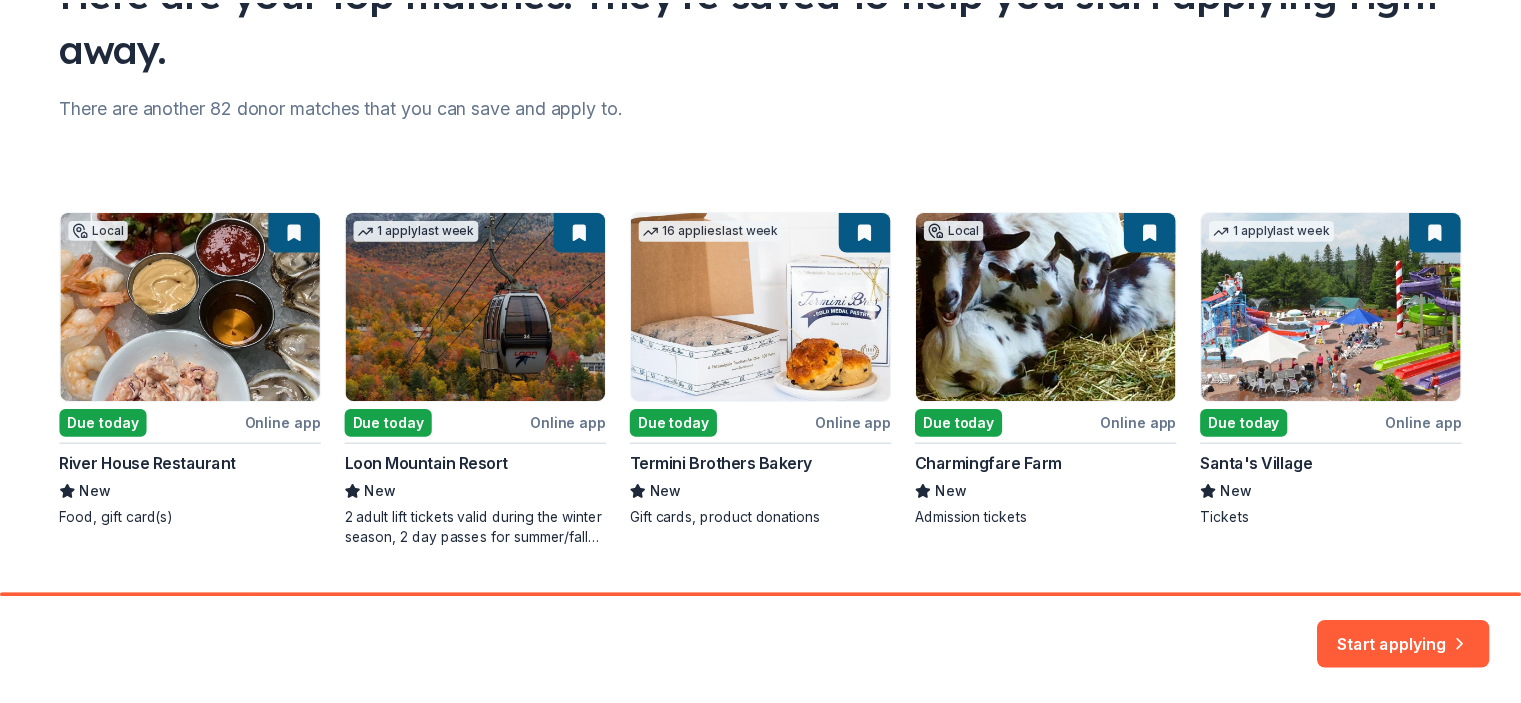 scroll, scrollTop: 245, scrollLeft: 0, axis: vertical 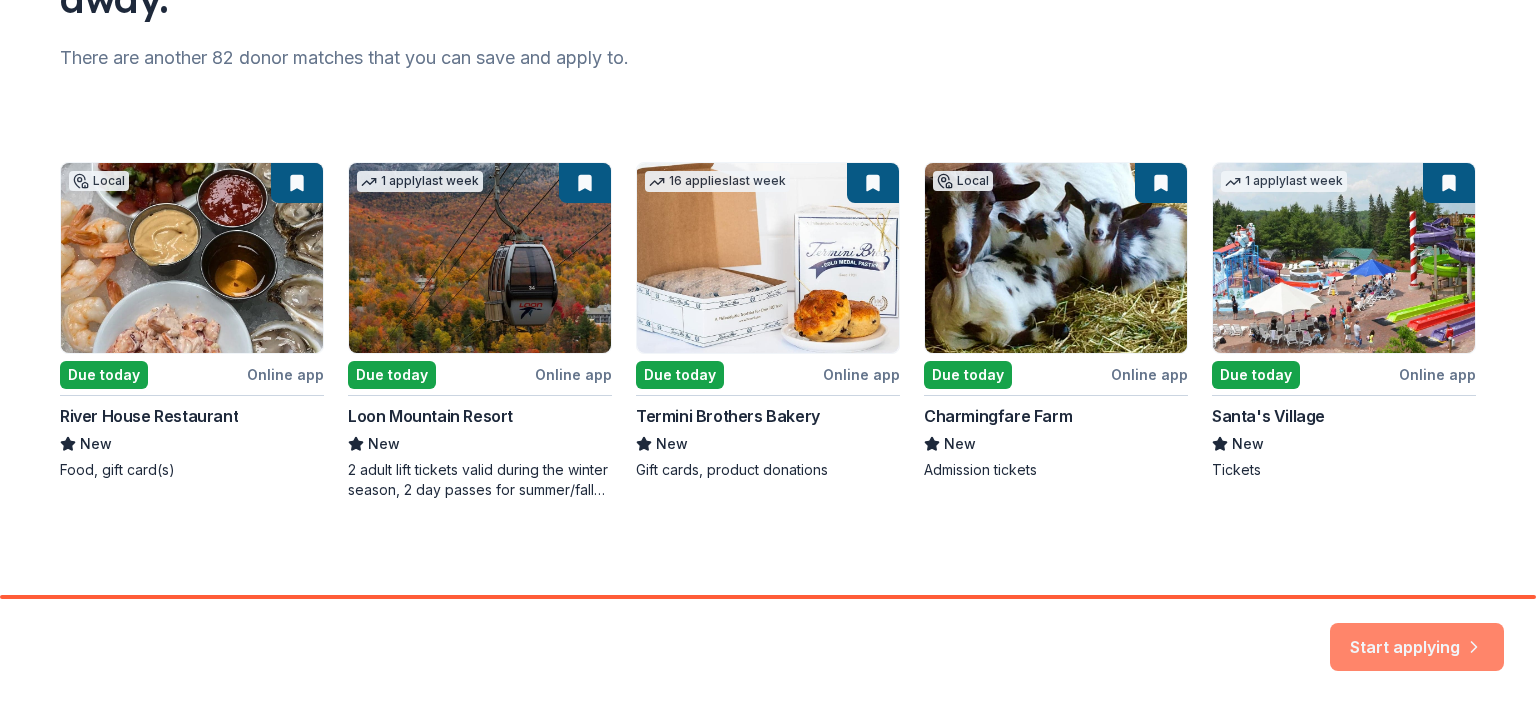 click on "Start applying" at bounding box center [1417, 635] 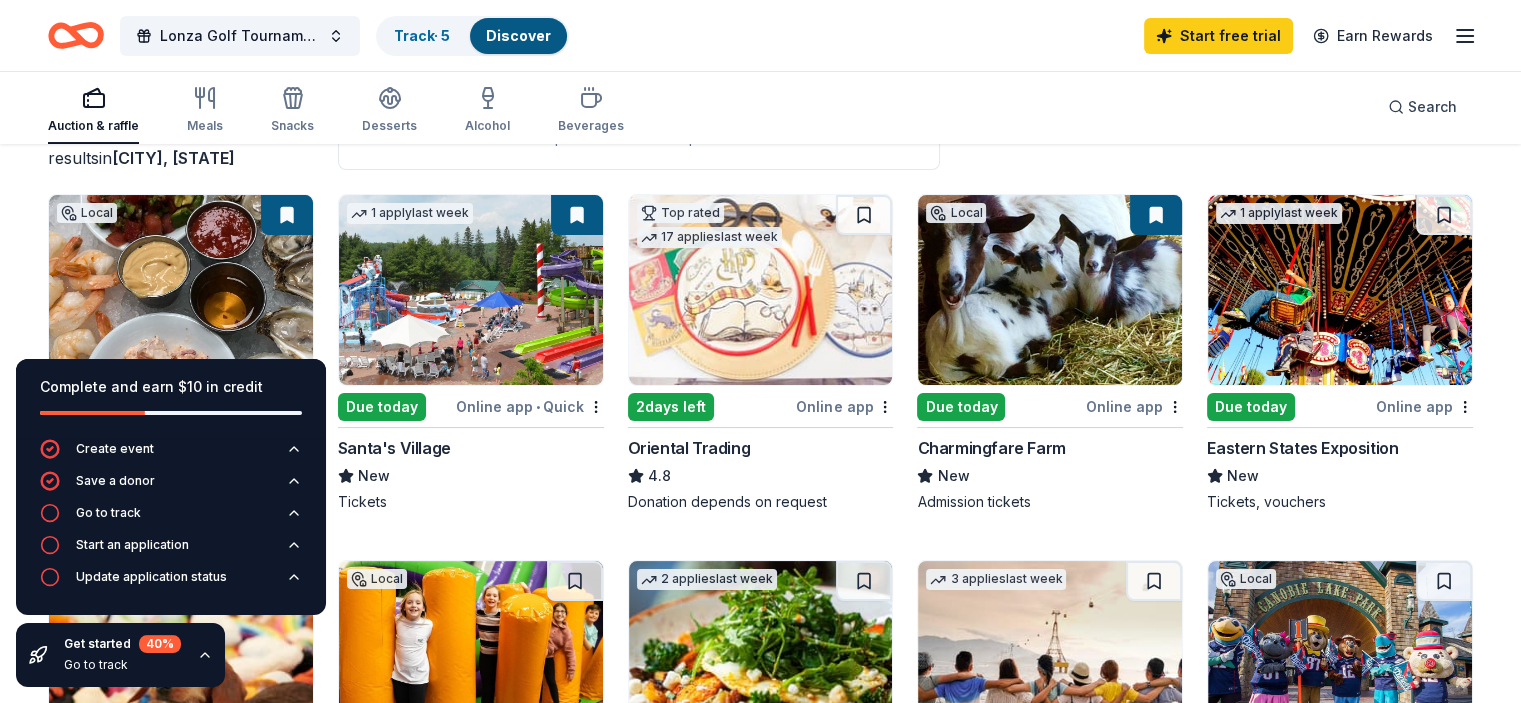 scroll, scrollTop: 200, scrollLeft: 0, axis: vertical 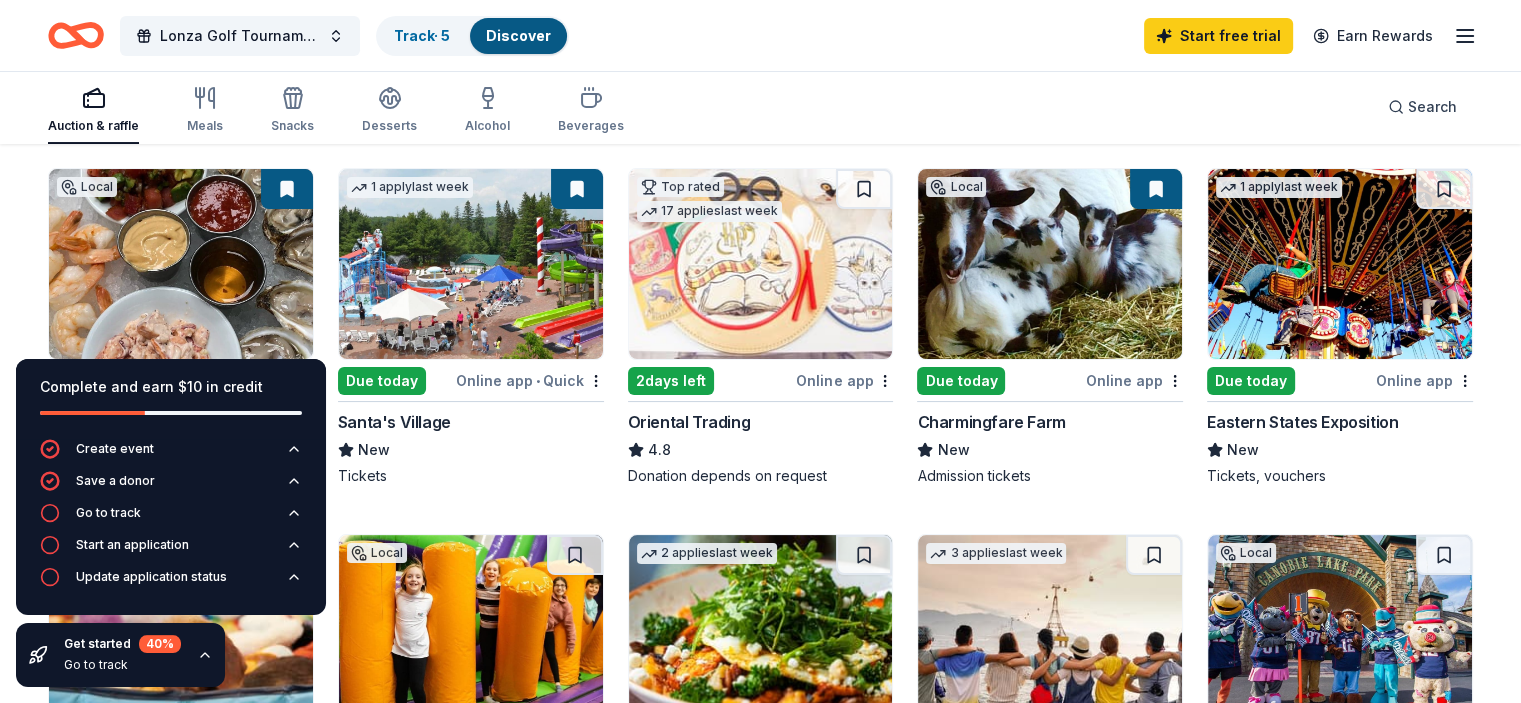 click at bounding box center (471, 264) 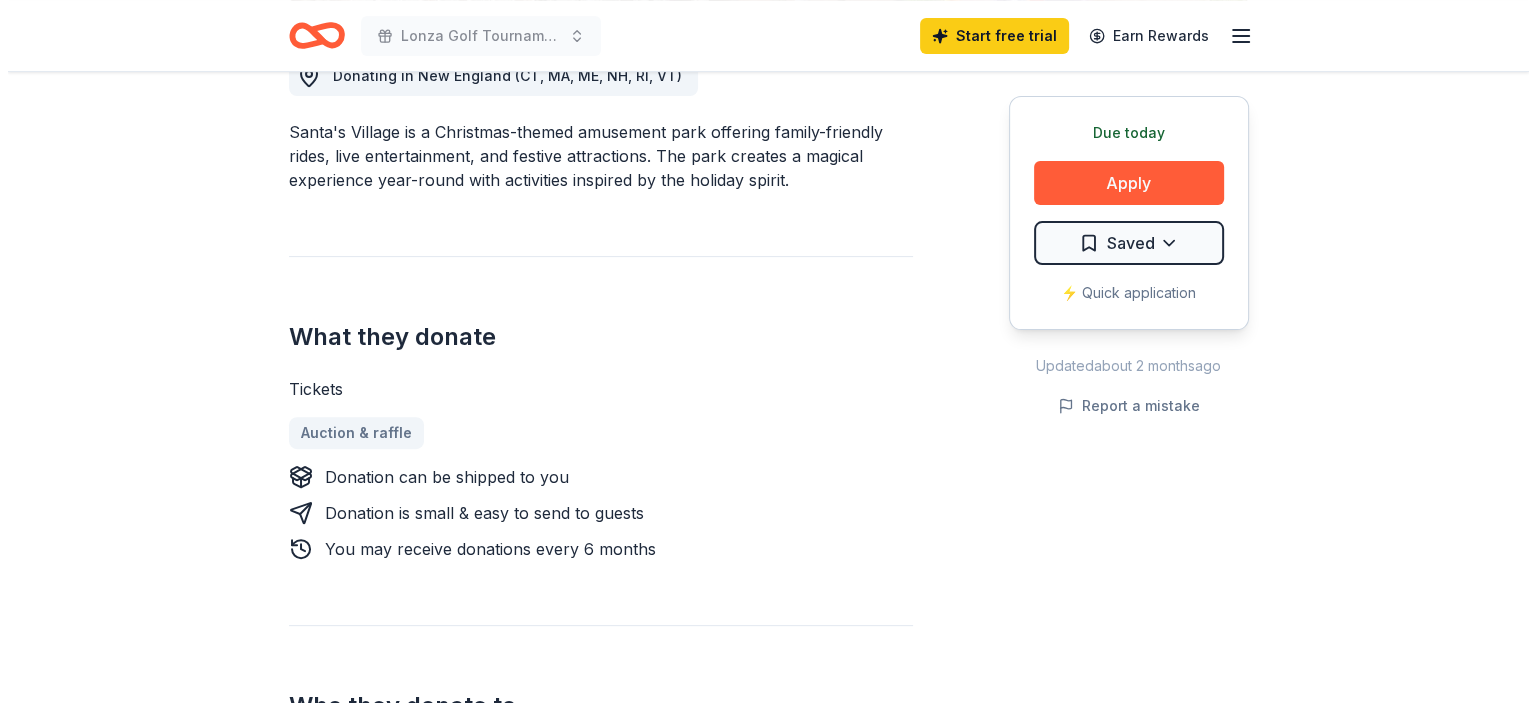 scroll, scrollTop: 800, scrollLeft: 0, axis: vertical 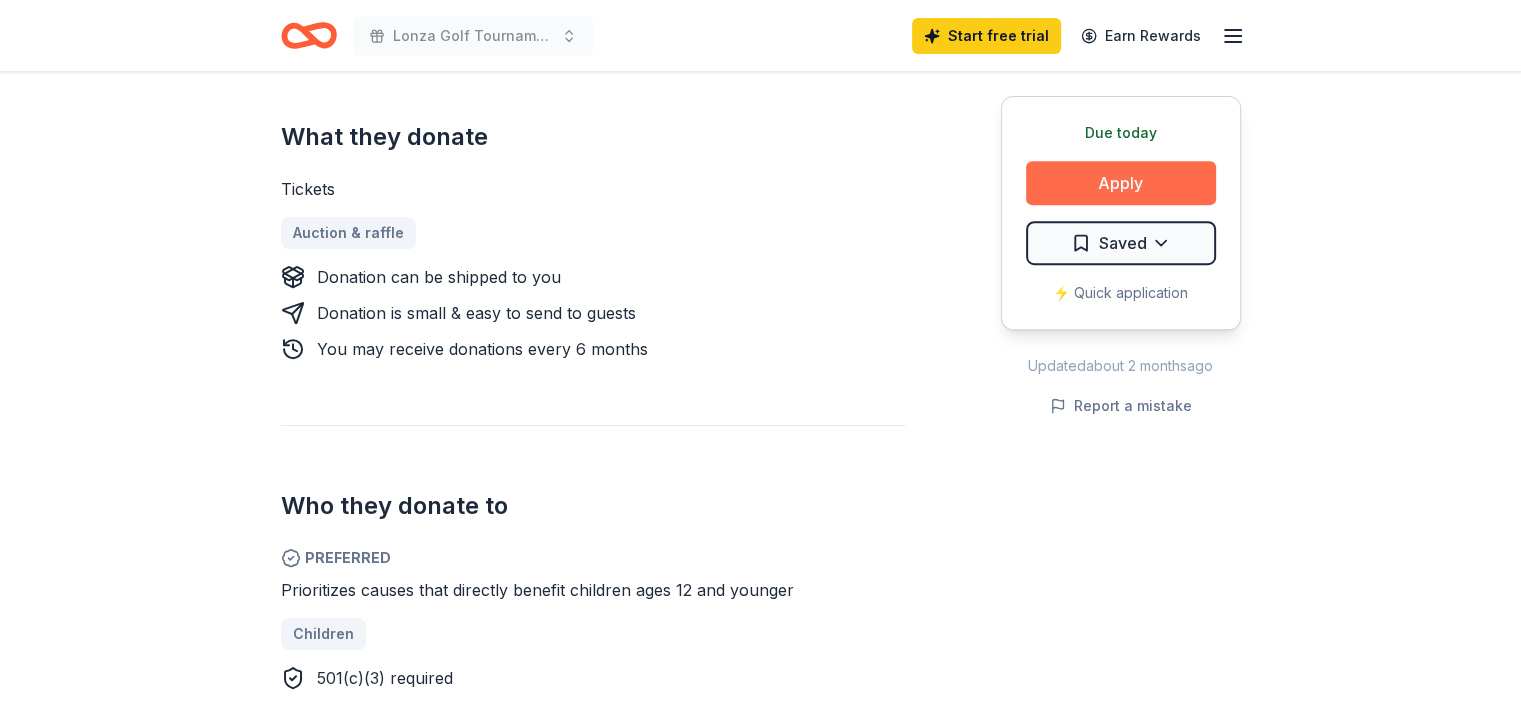 click on "Apply" at bounding box center [1121, 183] 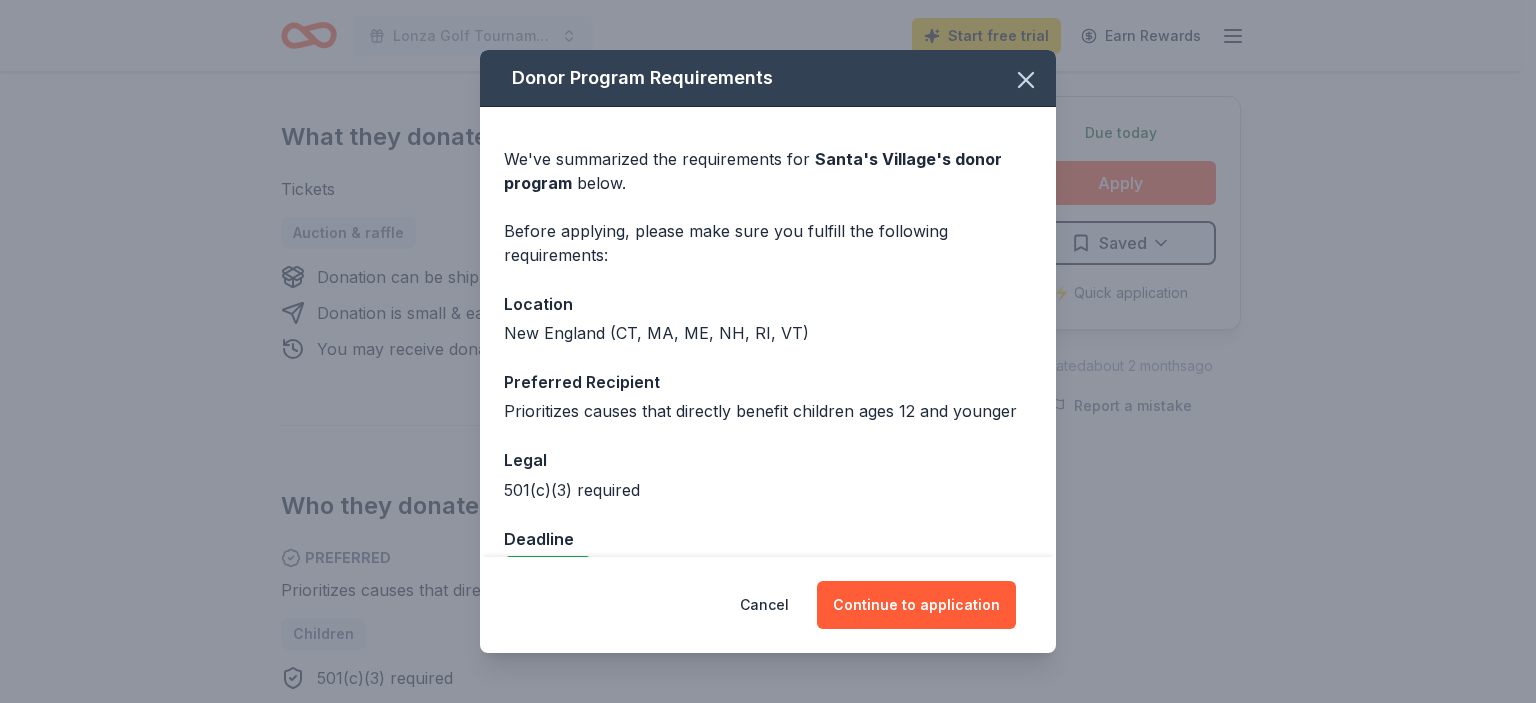 scroll, scrollTop: 50, scrollLeft: 0, axis: vertical 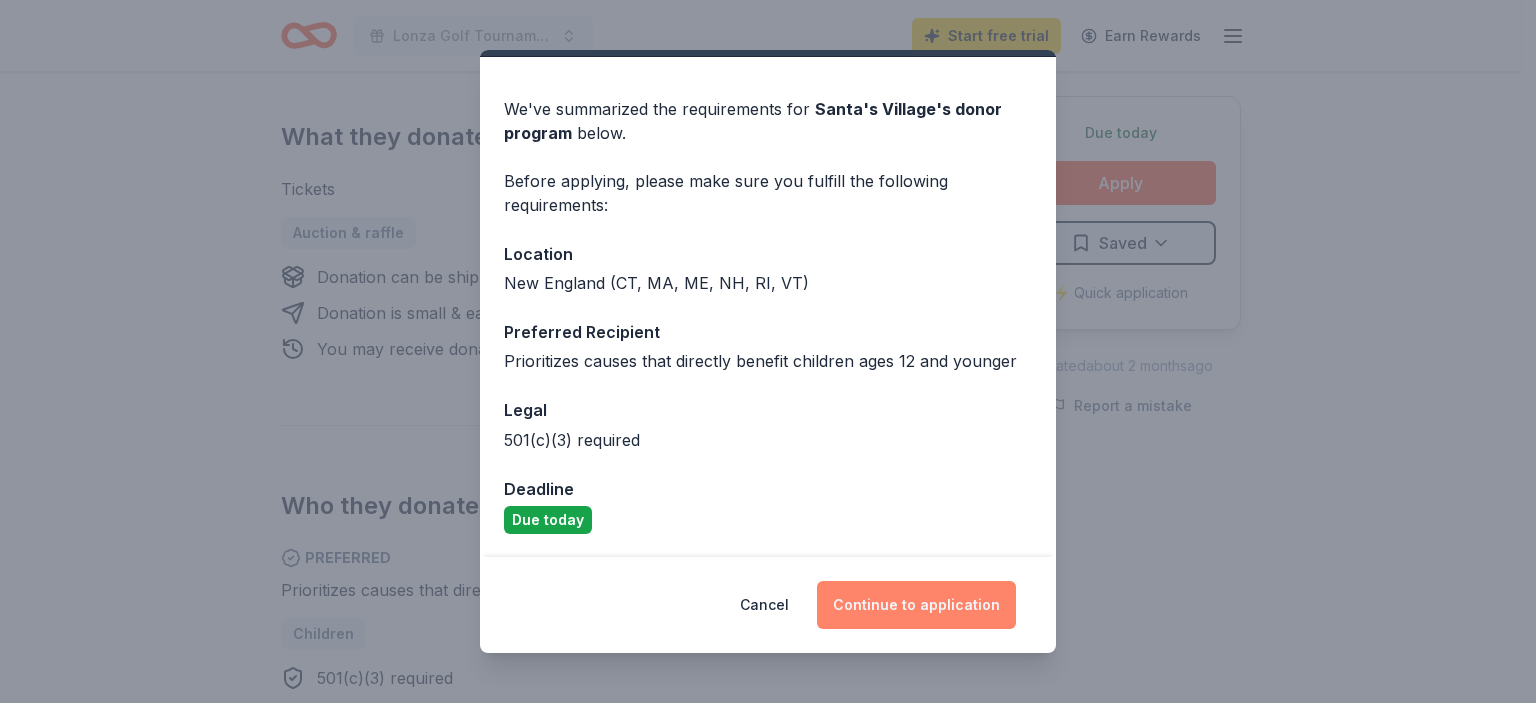 click on "Continue to application" at bounding box center (916, 605) 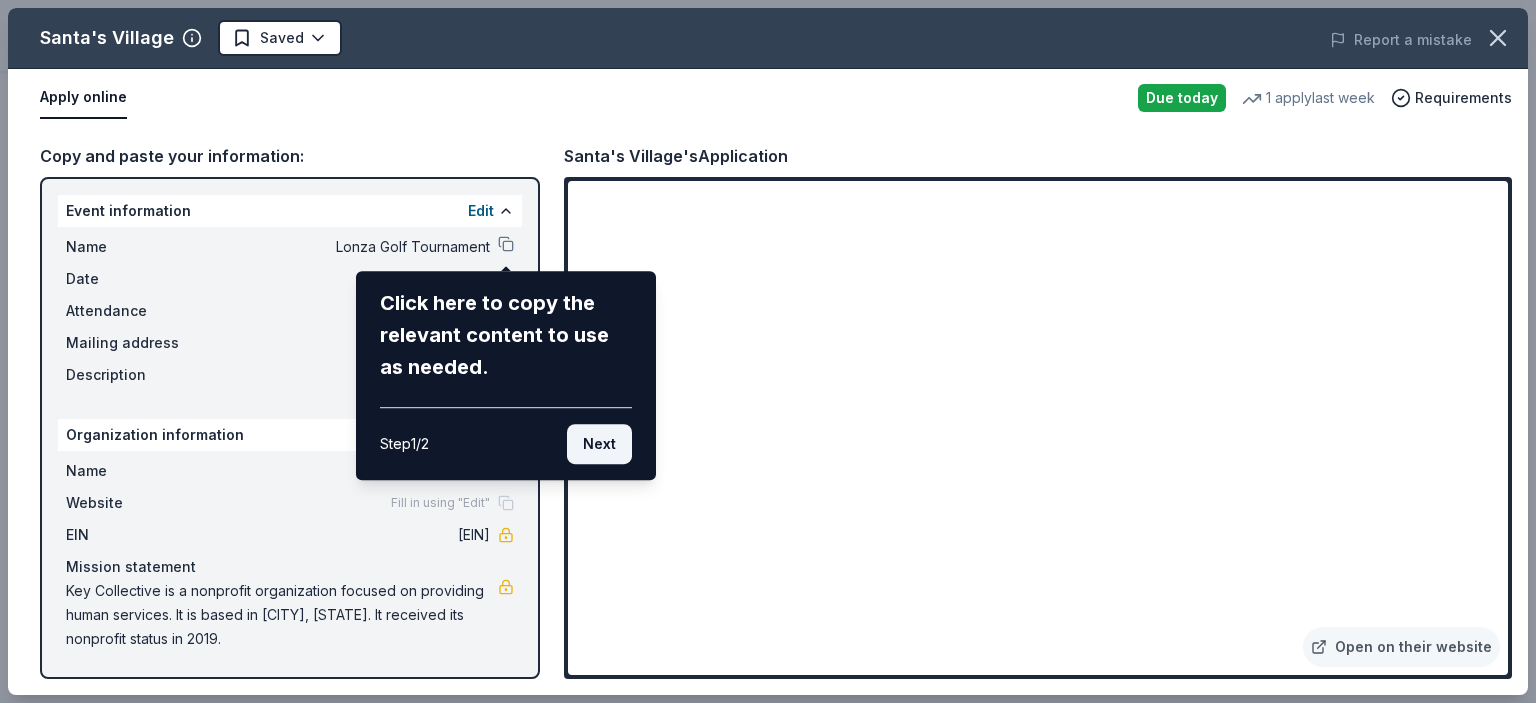 click on "Next" at bounding box center [599, 444] 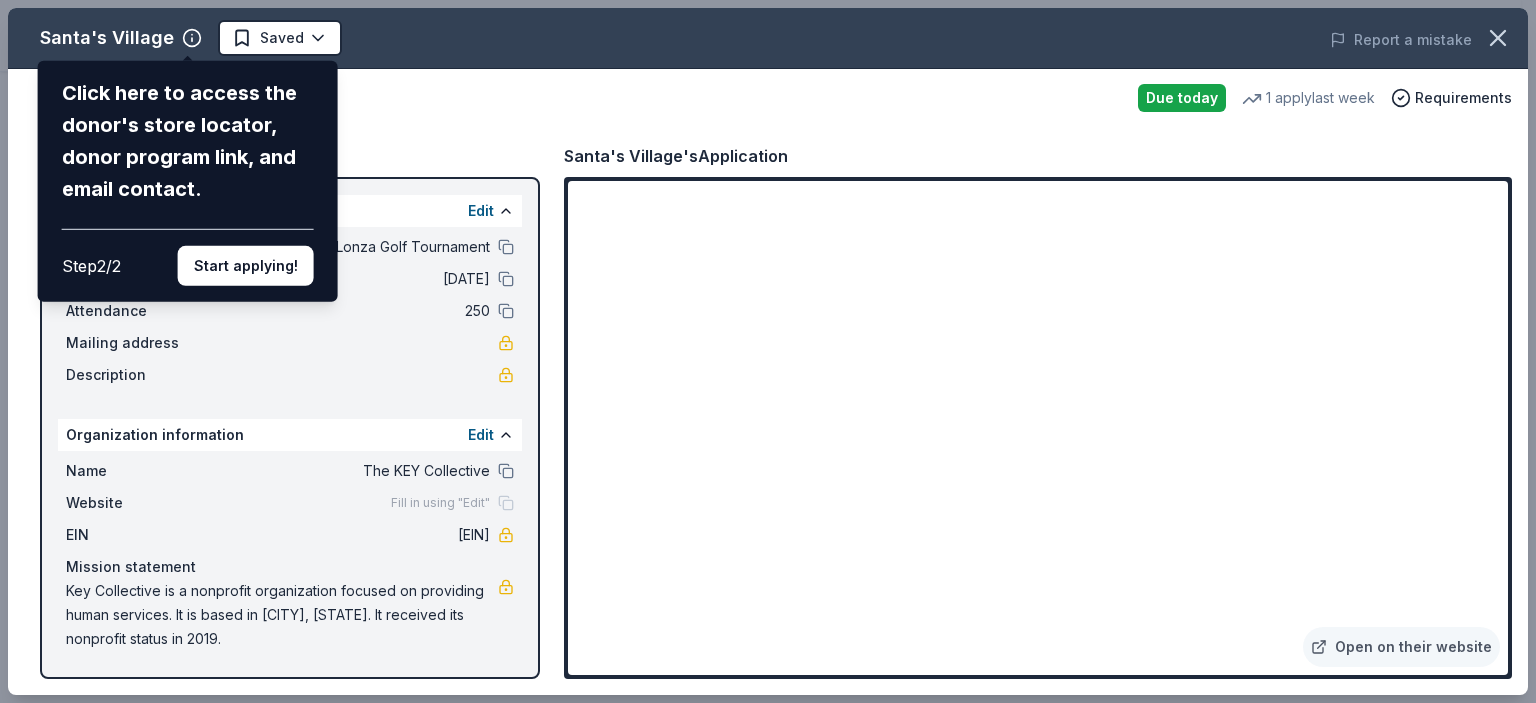 click on "Santa's Village Click here to access the donor's store locator, donor program link, and email contact. Step  2 / 2 Start applying! Saved Report a mistake Apply online Due today 1   apply  last week Requirements Copy and paste your information: Event information Edit Name Lonza Golf Tournament Date [DATE] Attendance 250 Mailing address Description Organization information Edit Name The KEY Collective Website Fill in using "Edit" EIN [EIN] Mission statement Key Collective is a nonprofit organization focused on providing human services. It is based in [CITY], [STATE]. It received its nonprofit status in 2019. Santa's Village's  Application Open on their website" at bounding box center [768, 351] 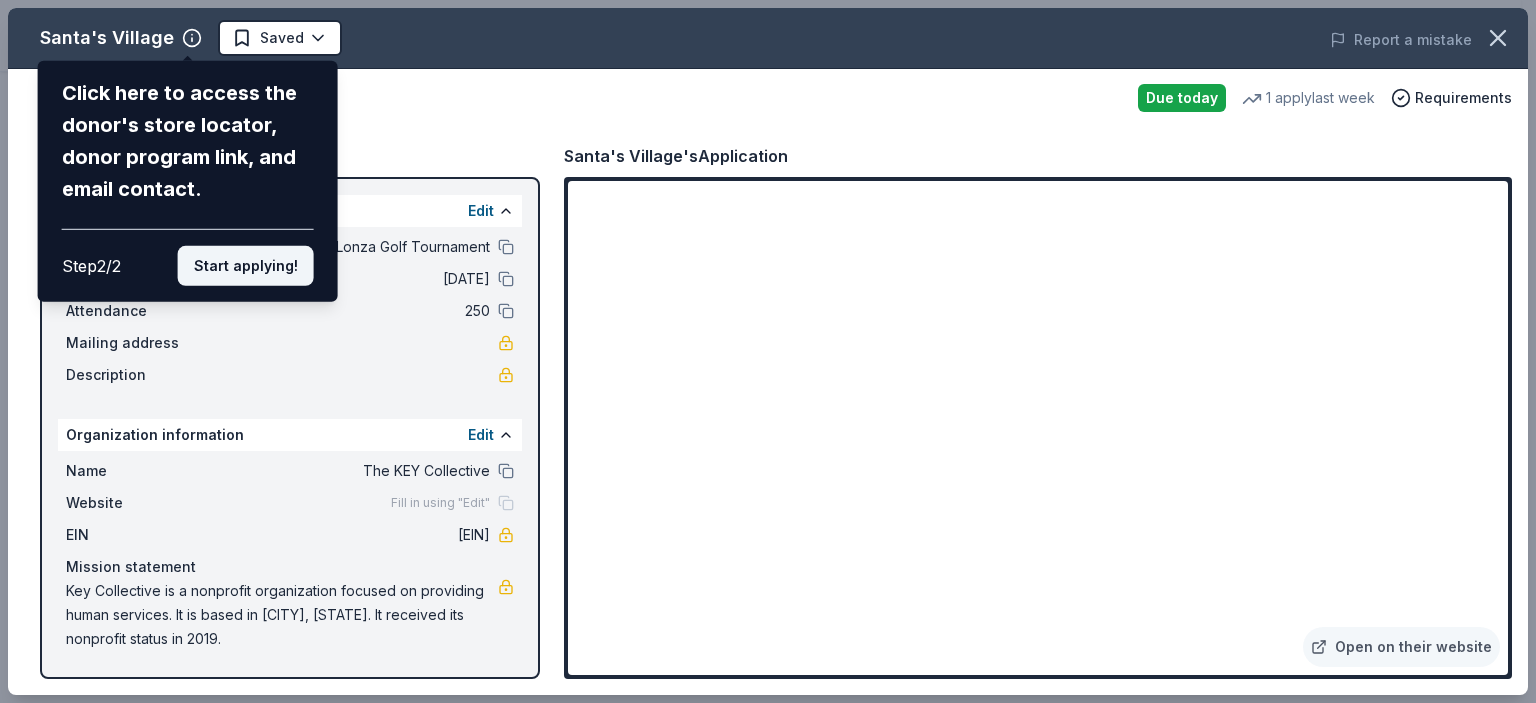 click on "Start applying!" at bounding box center (246, 266) 